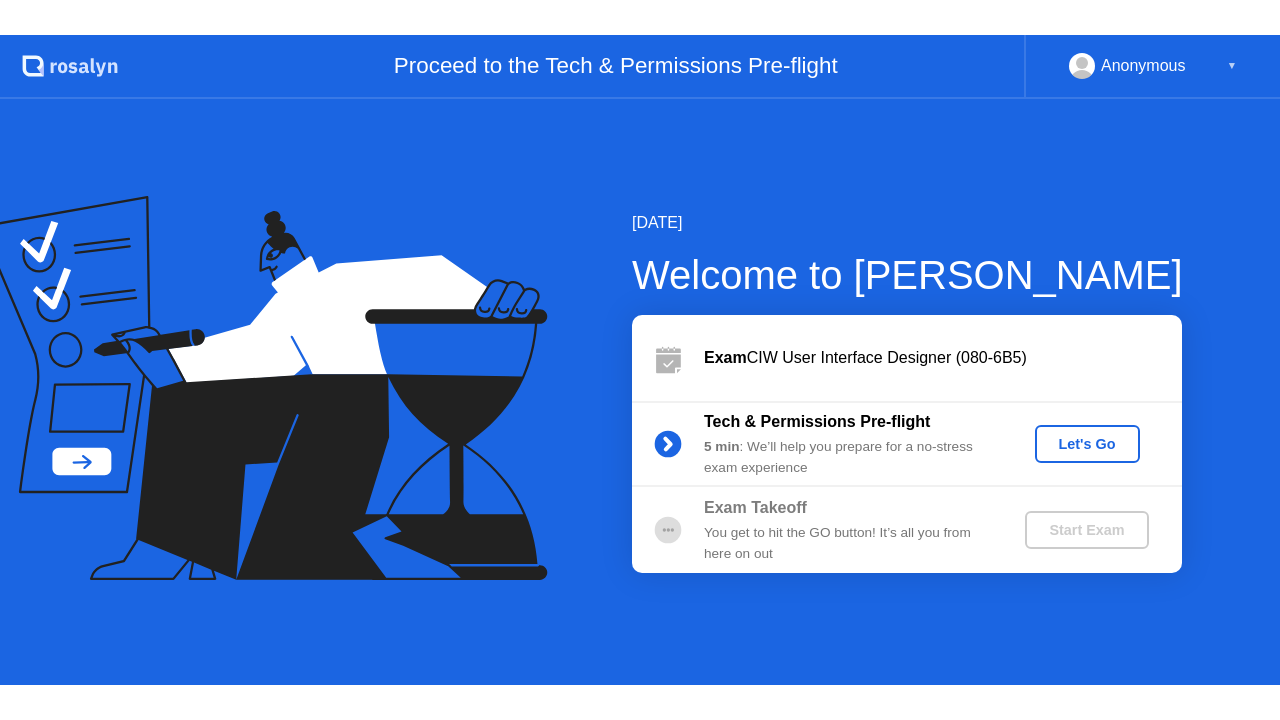 scroll, scrollTop: 0, scrollLeft: 0, axis: both 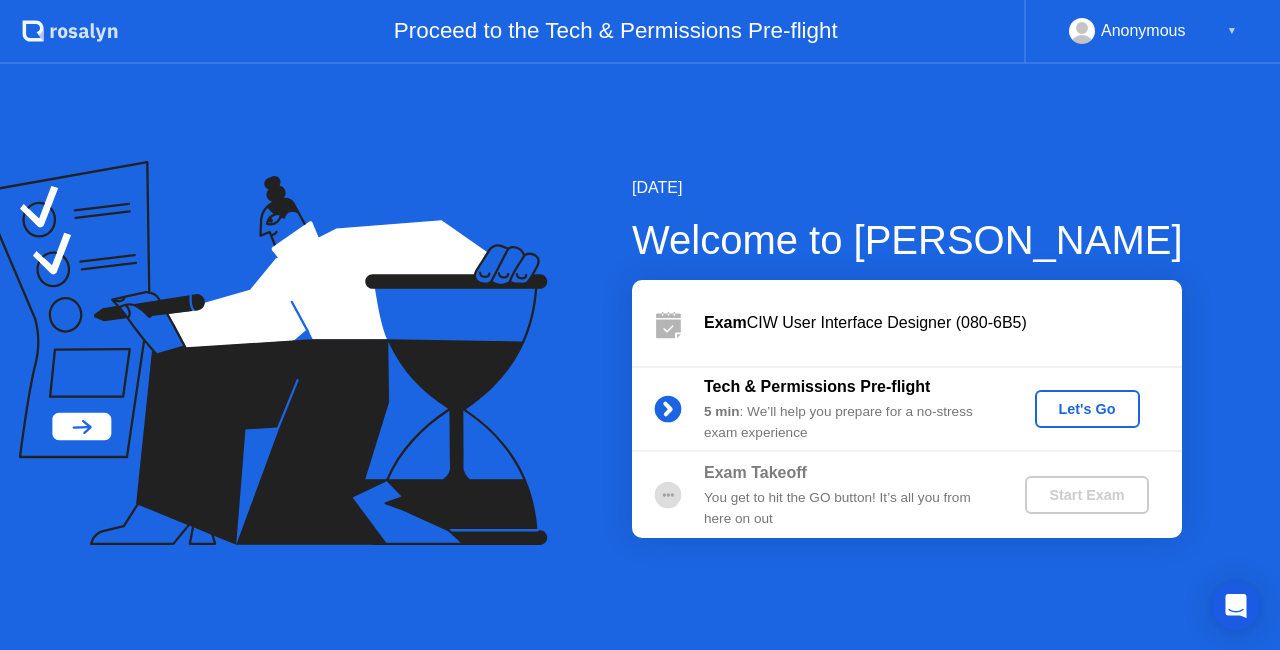 click on "Let's Go" 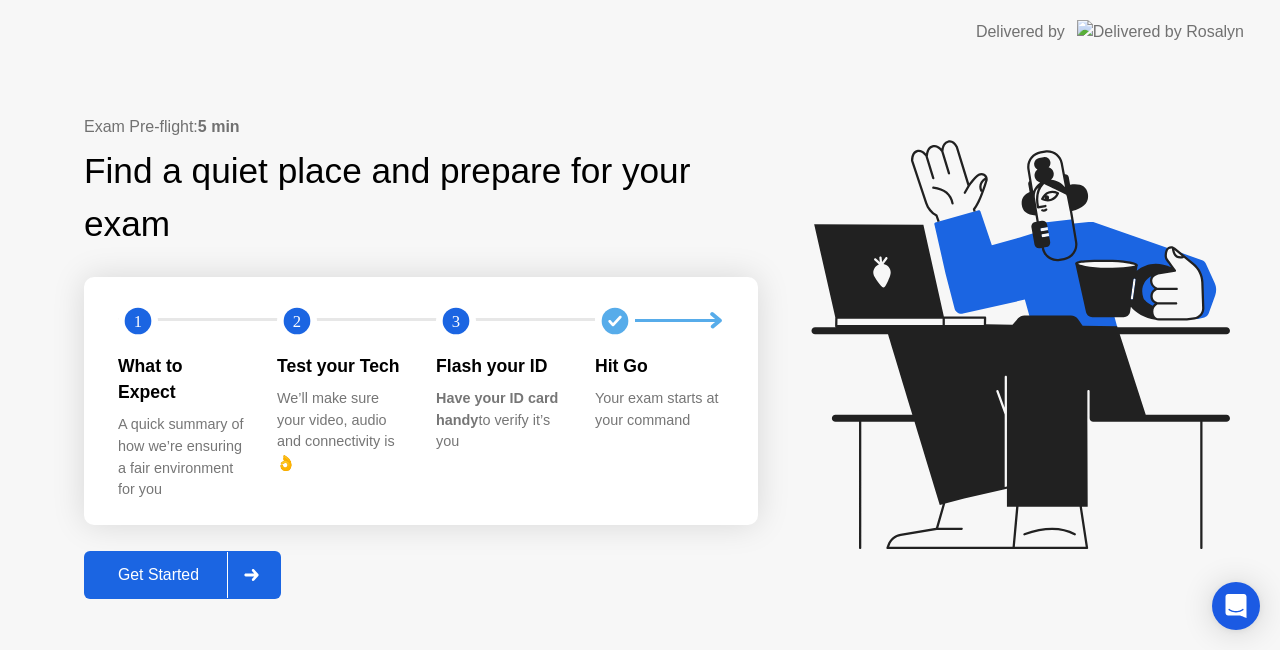 click 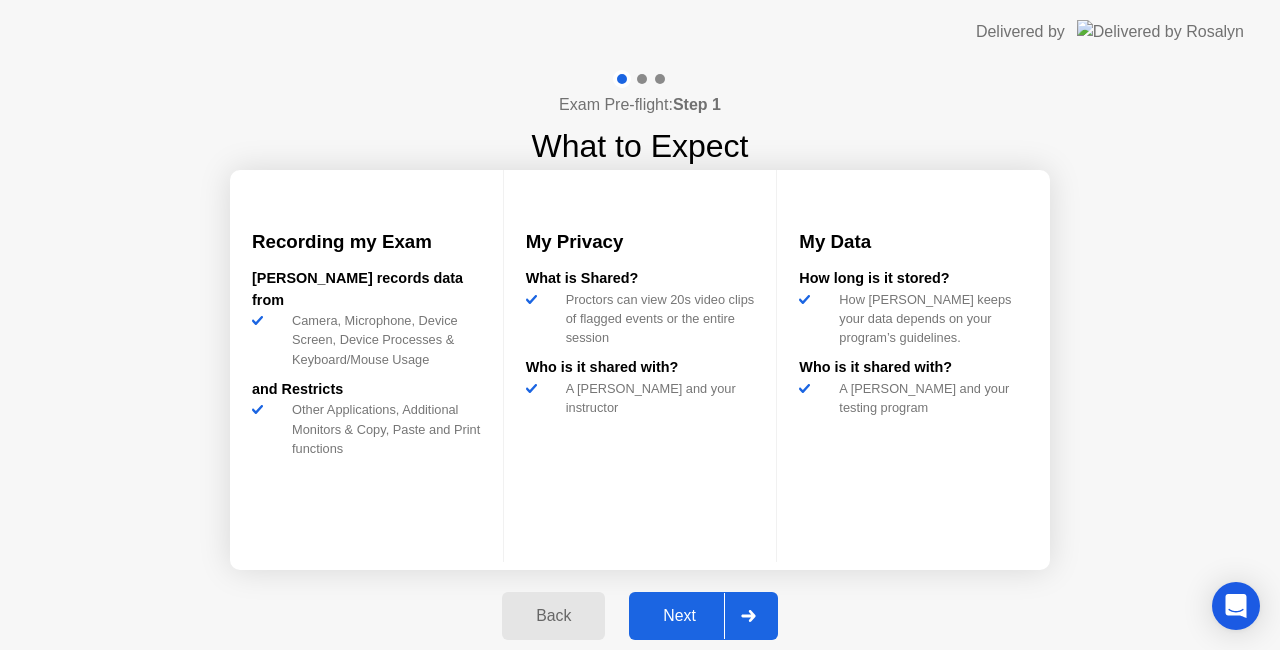 click on "Next" 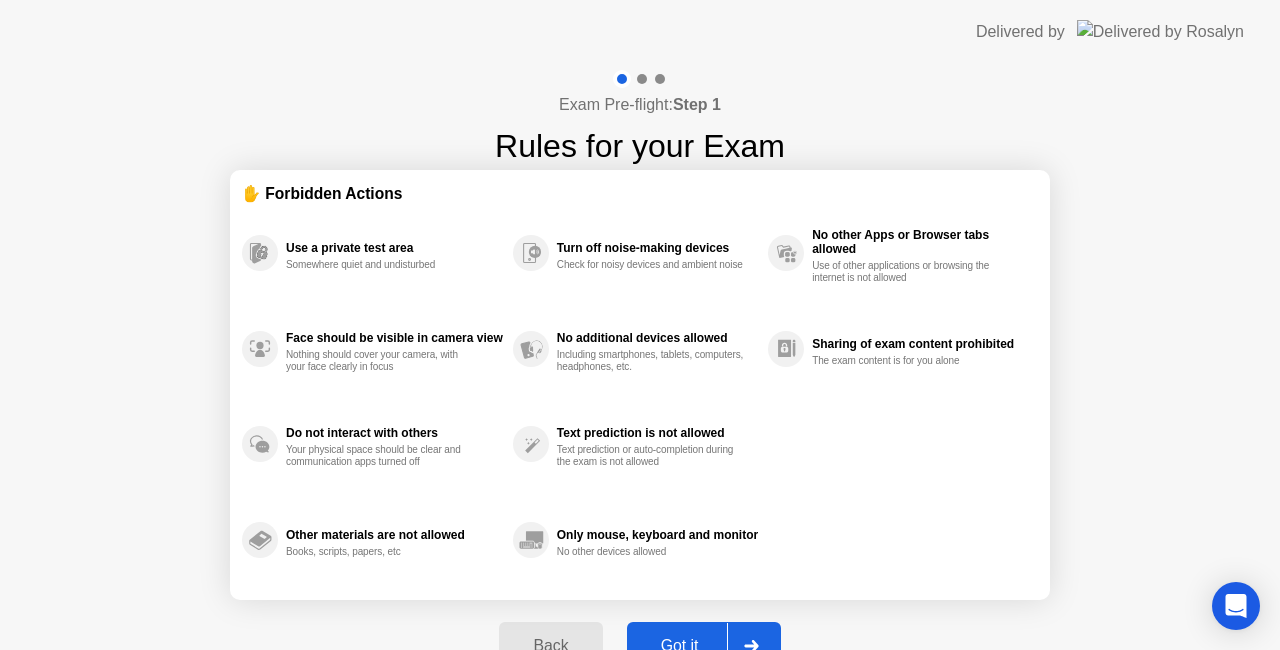 click 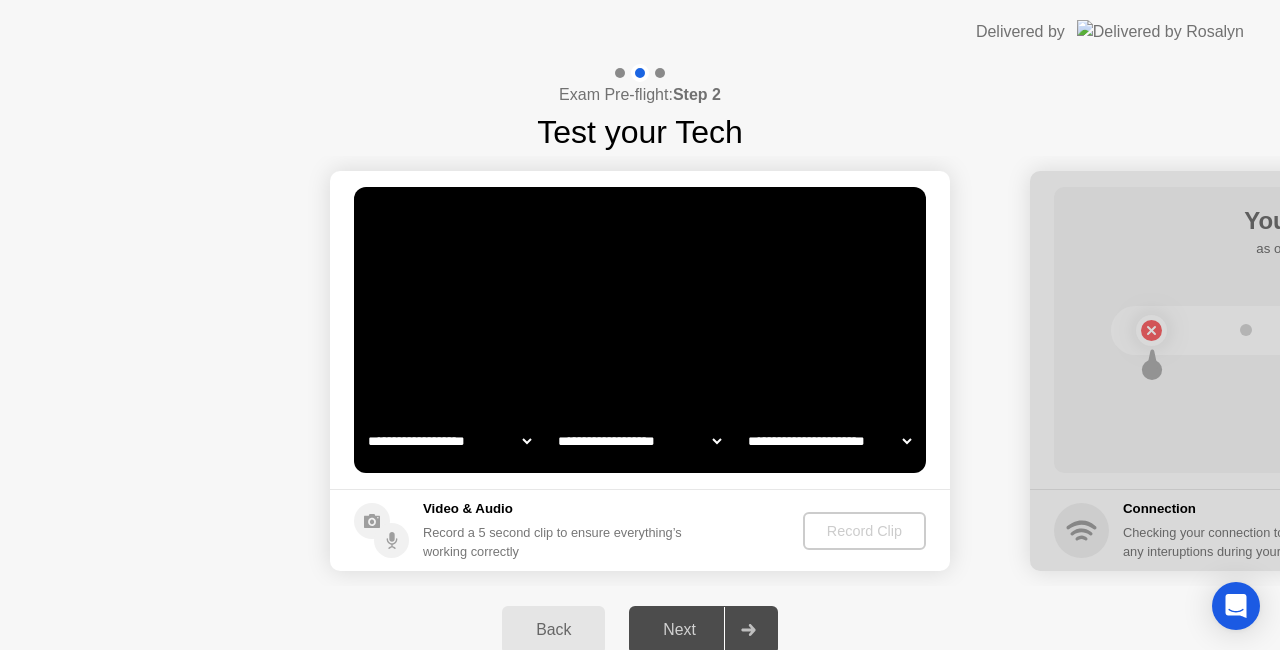 click on "**********" 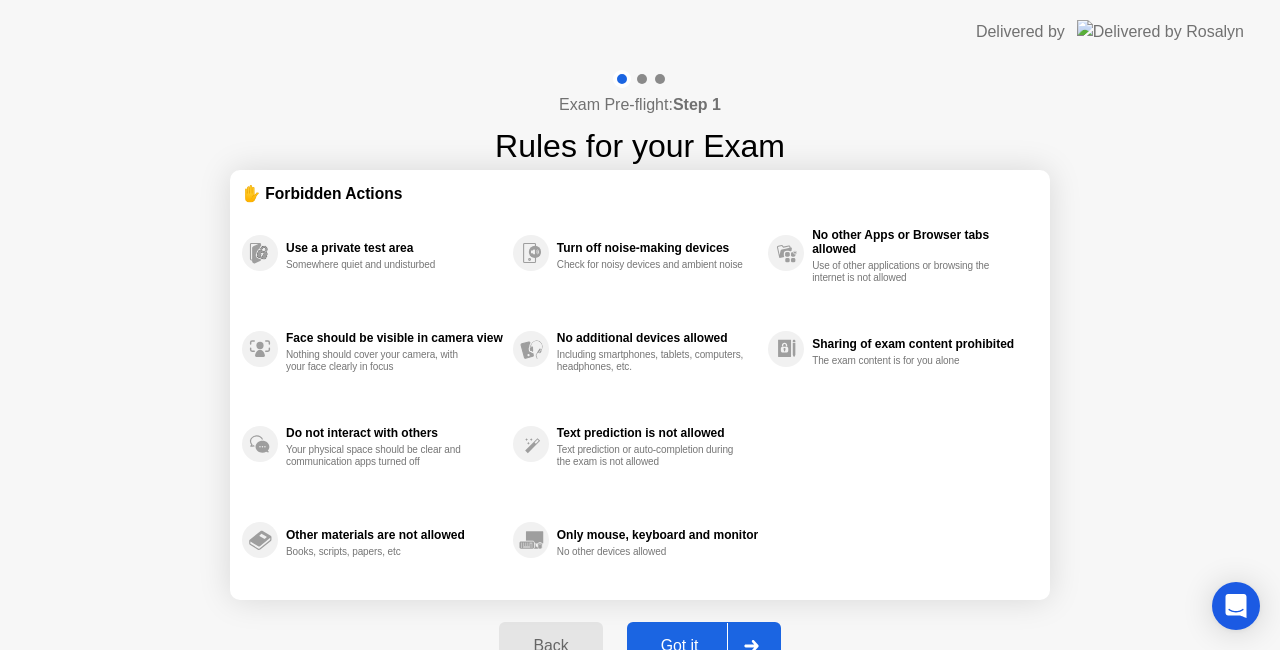 click 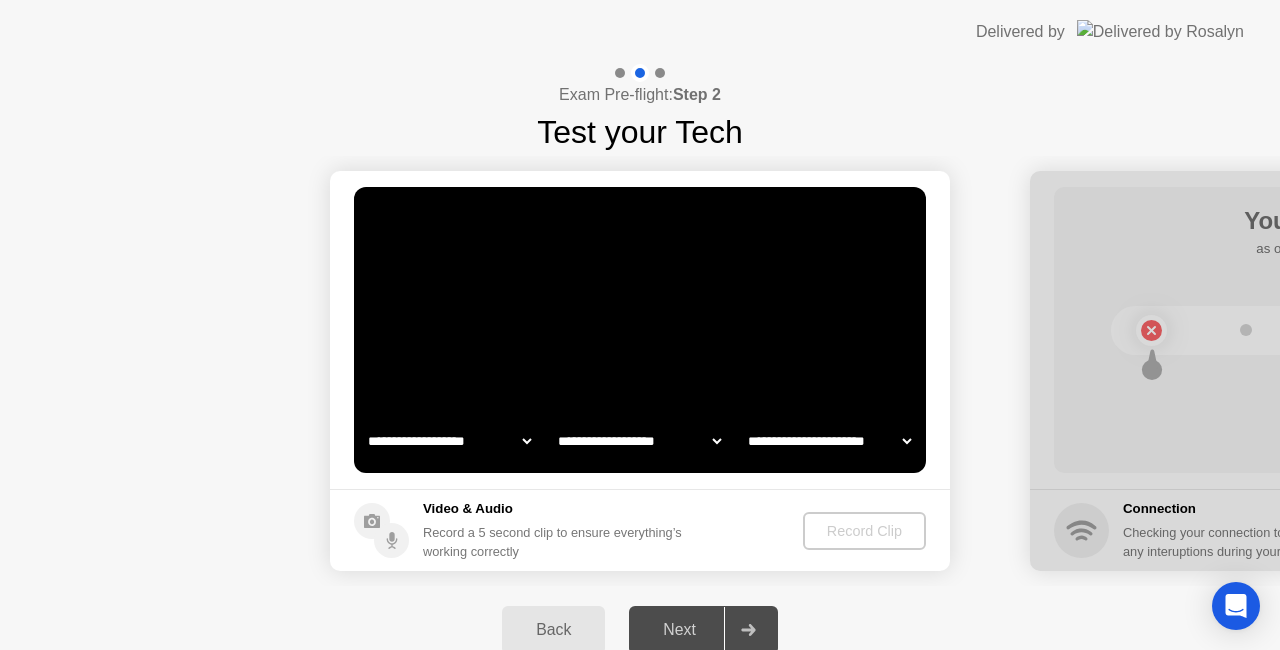click on "**********" 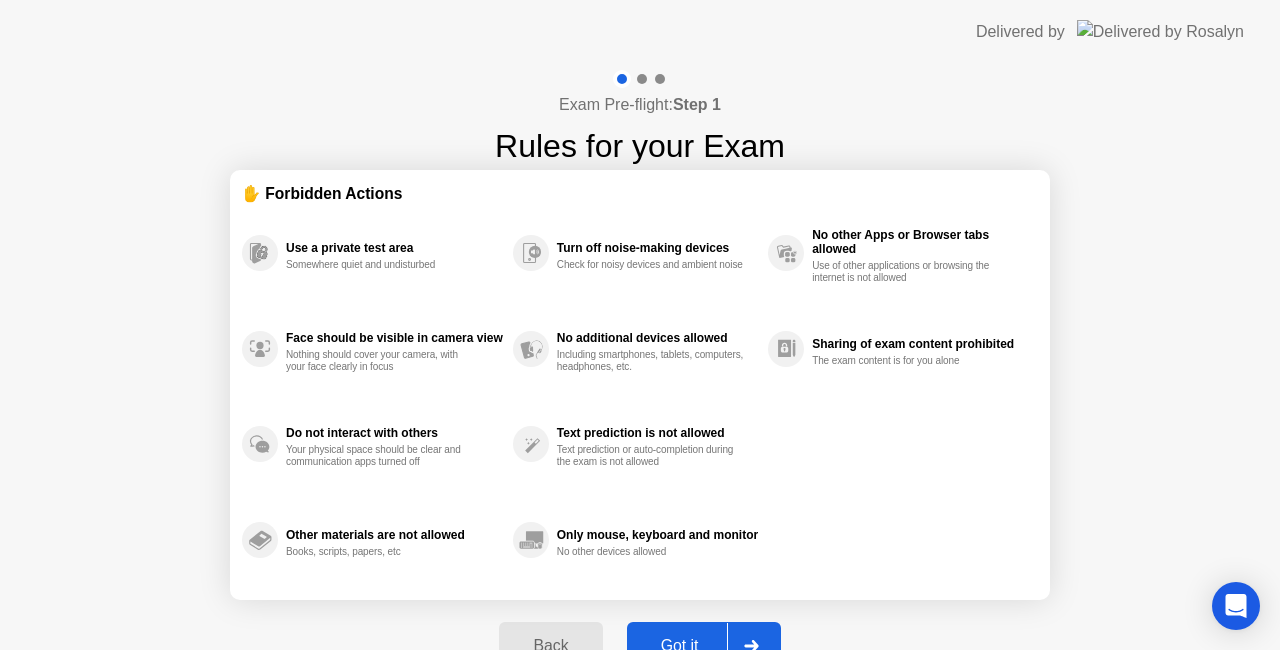 click on "Got it" 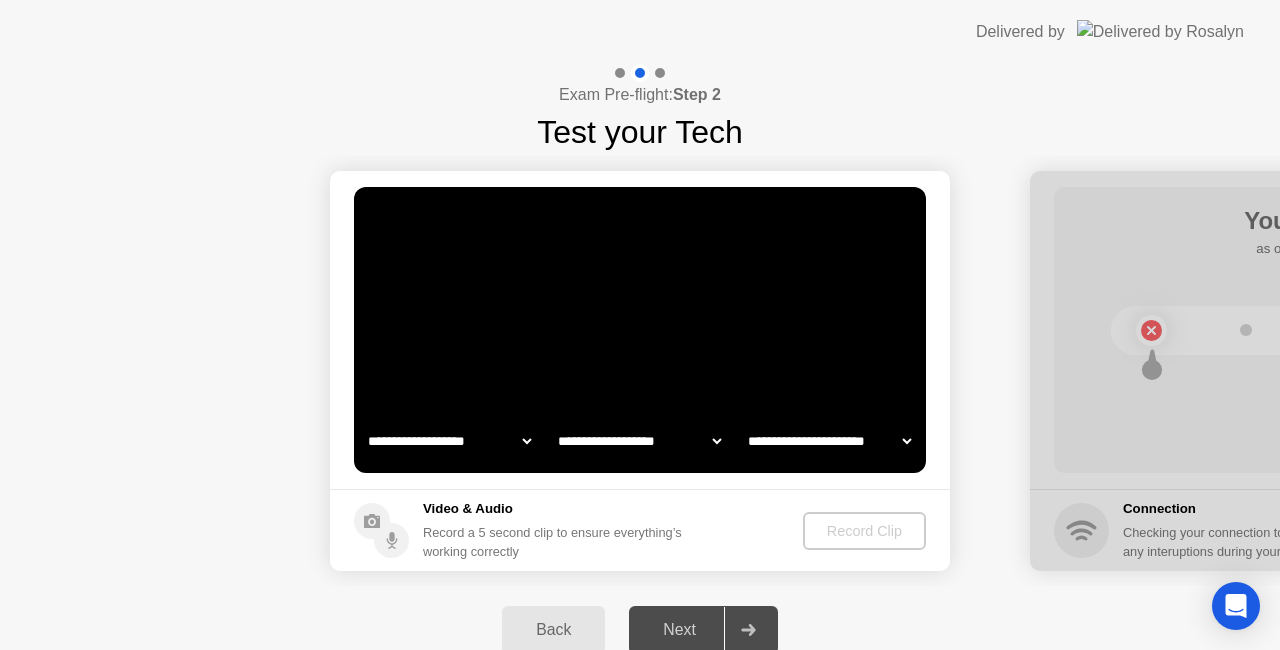 click 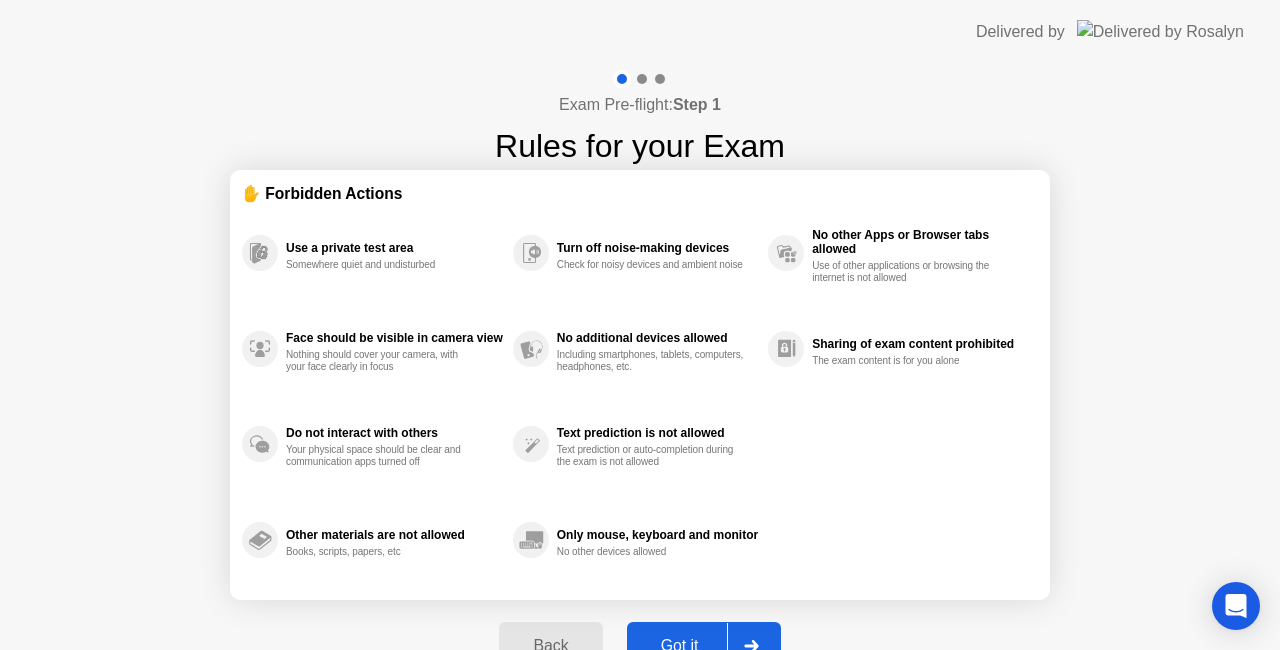 click on "Back" 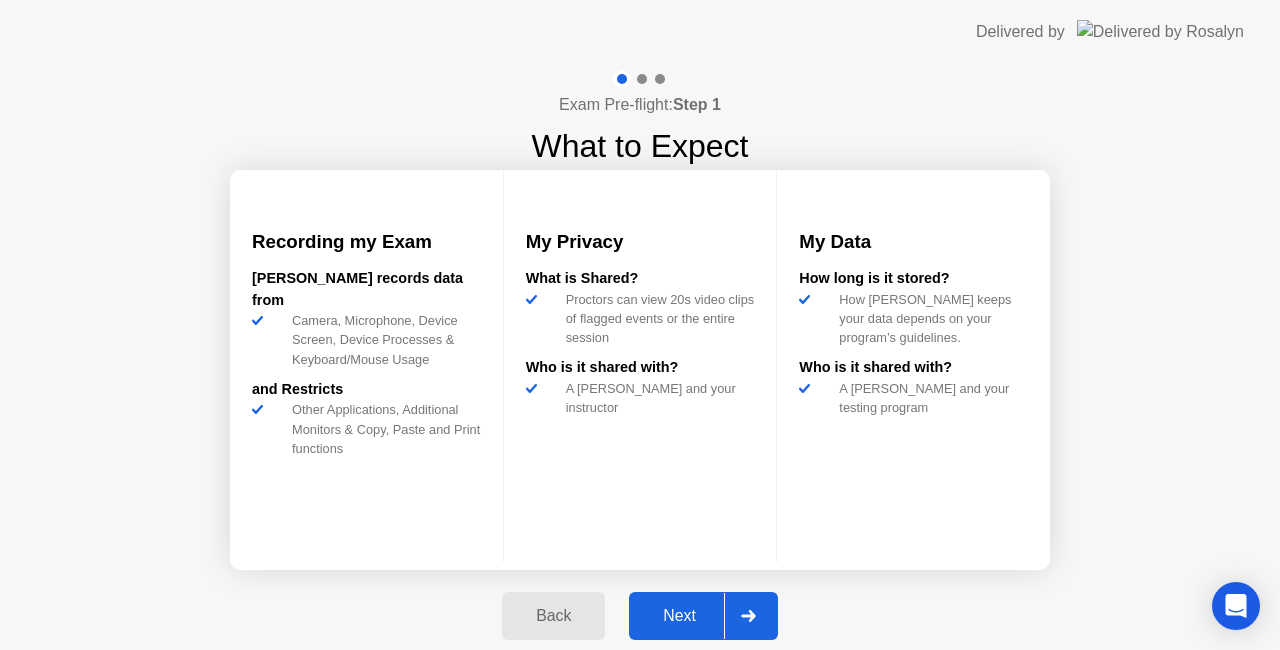 click 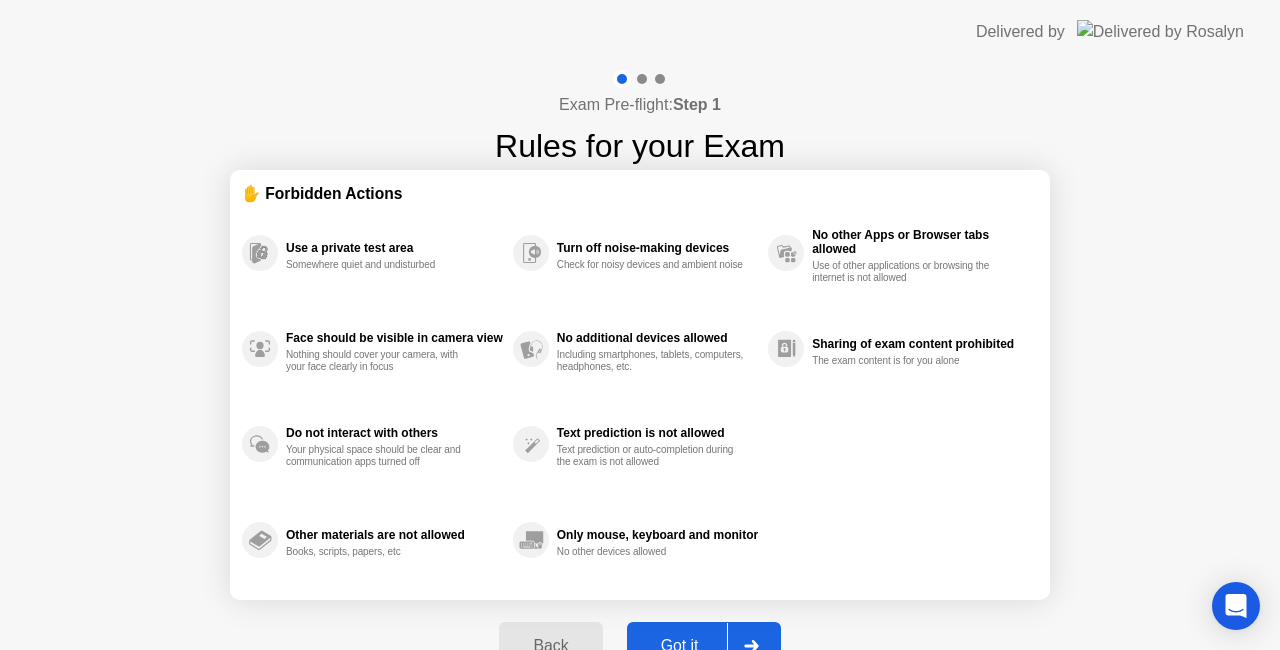 click 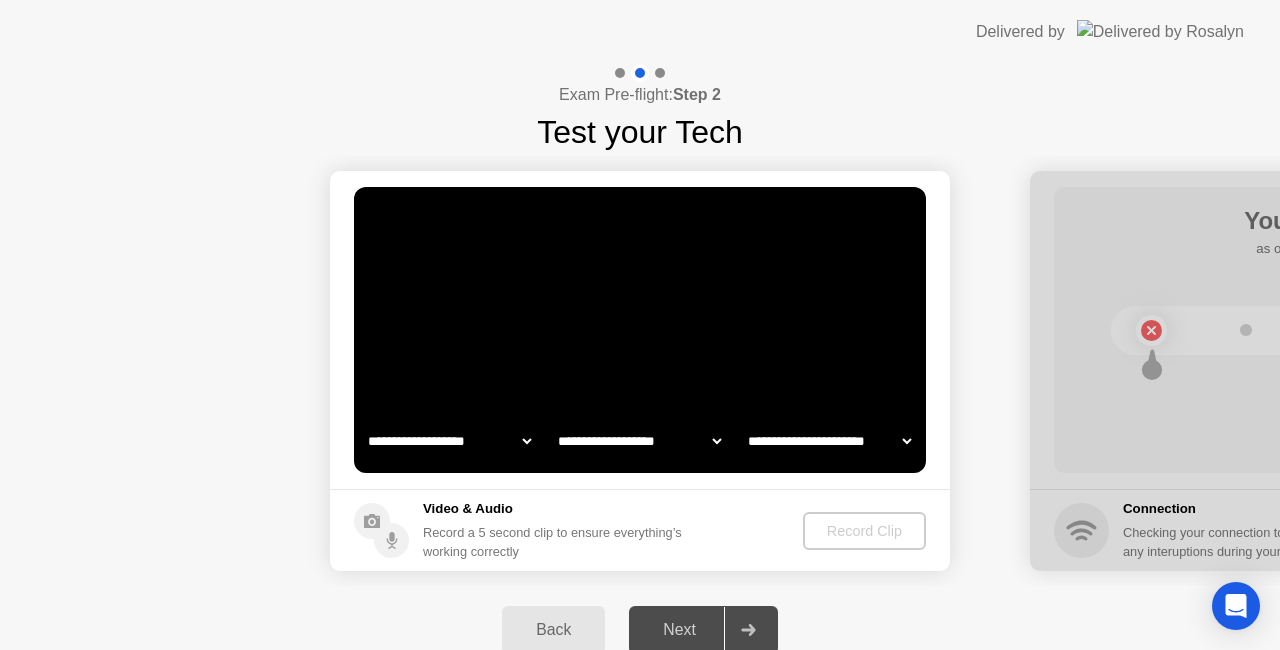drag, startPoint x: 1154, startPoint y: 325, endPoint x: 1224, endPoint y: 325, distance: 70 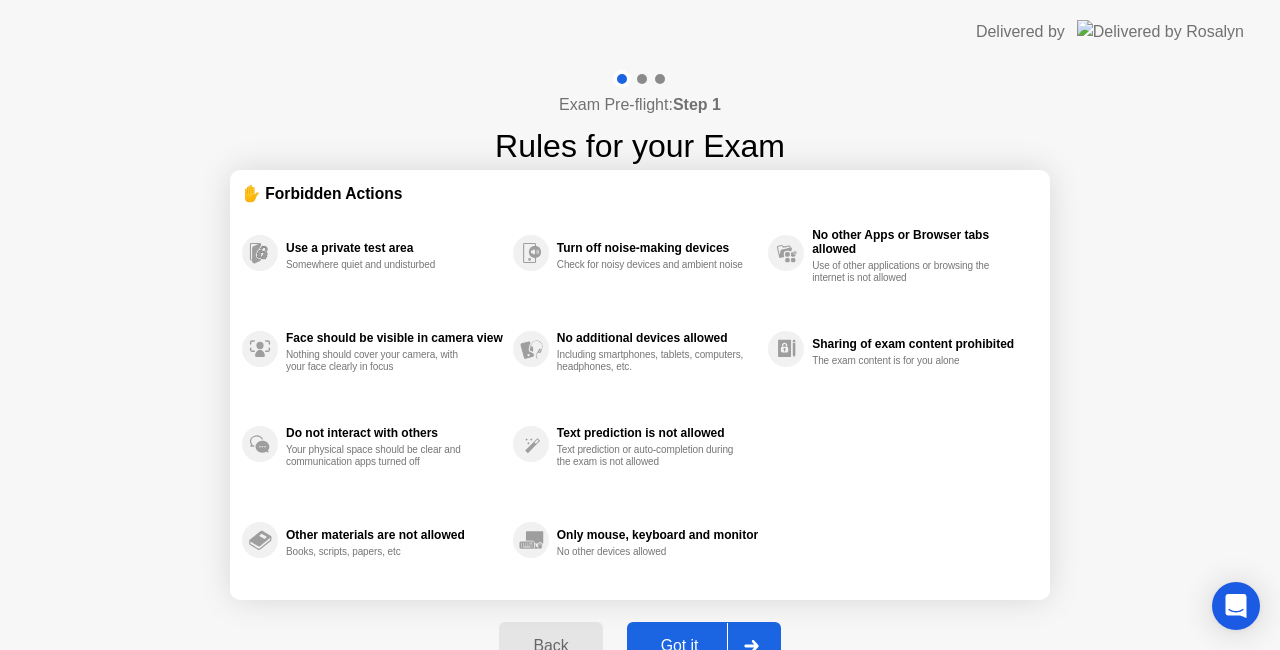click on "Got it" 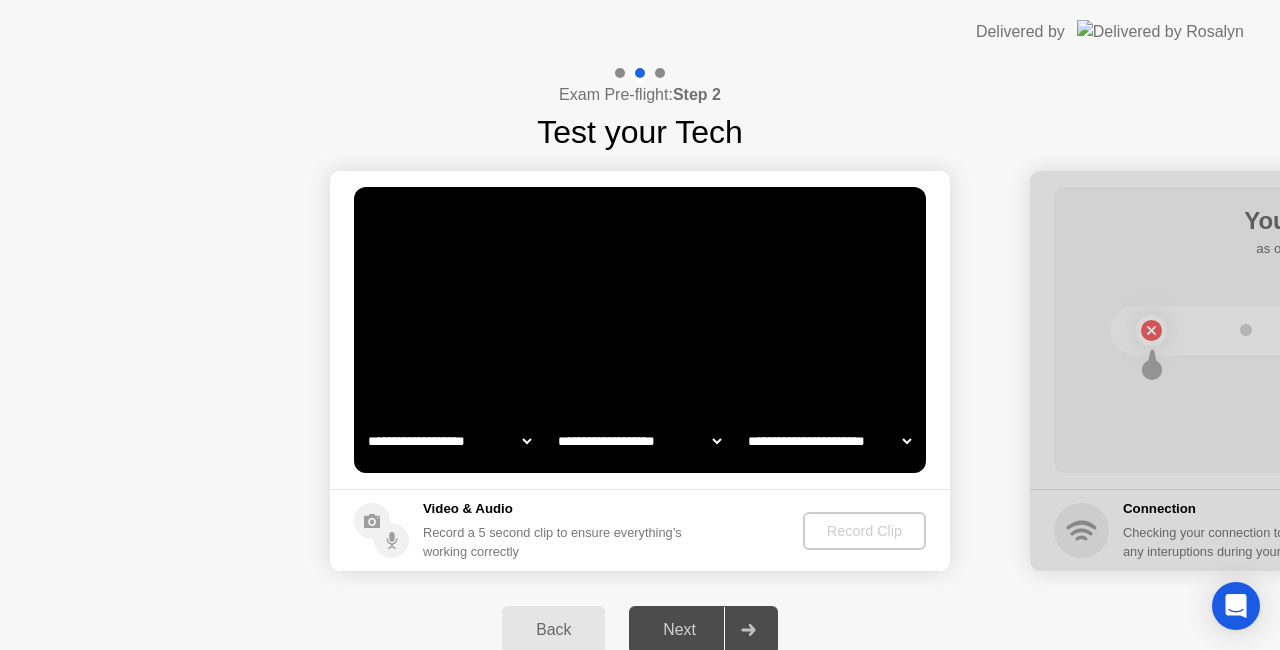 drag, startPoint x: 11, startPoint y: 12, endPoint x: 212, endPoint y: 12, distance: 201 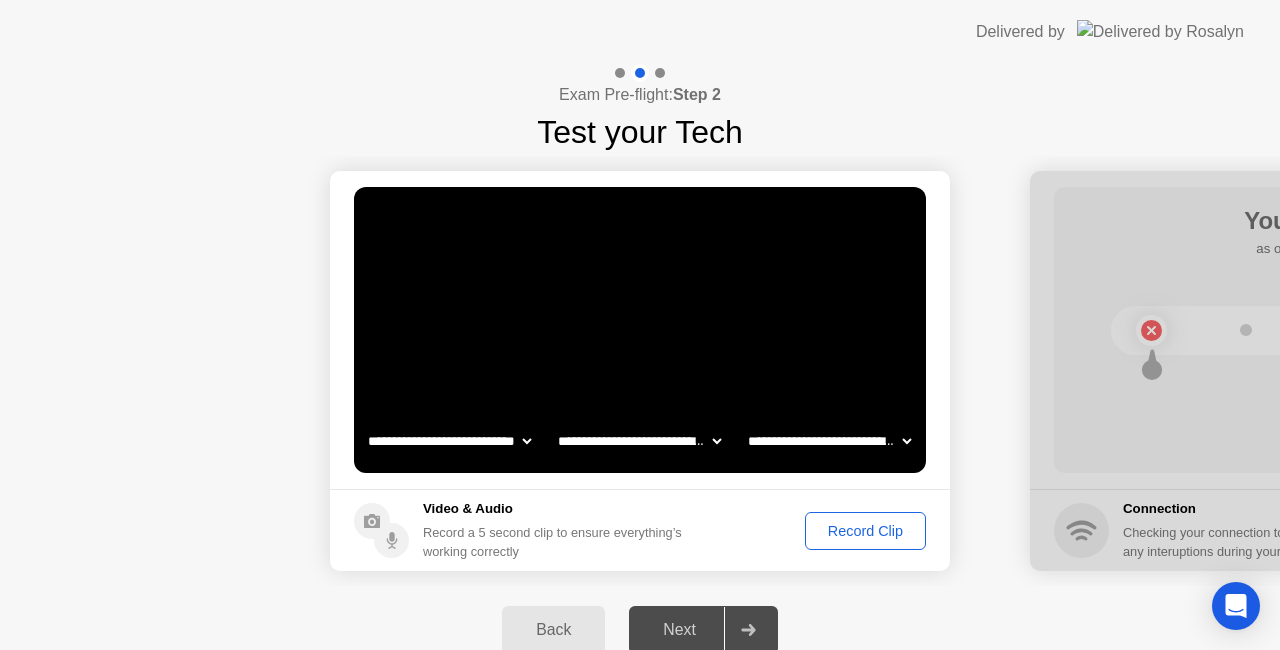 click on "Record Clip" 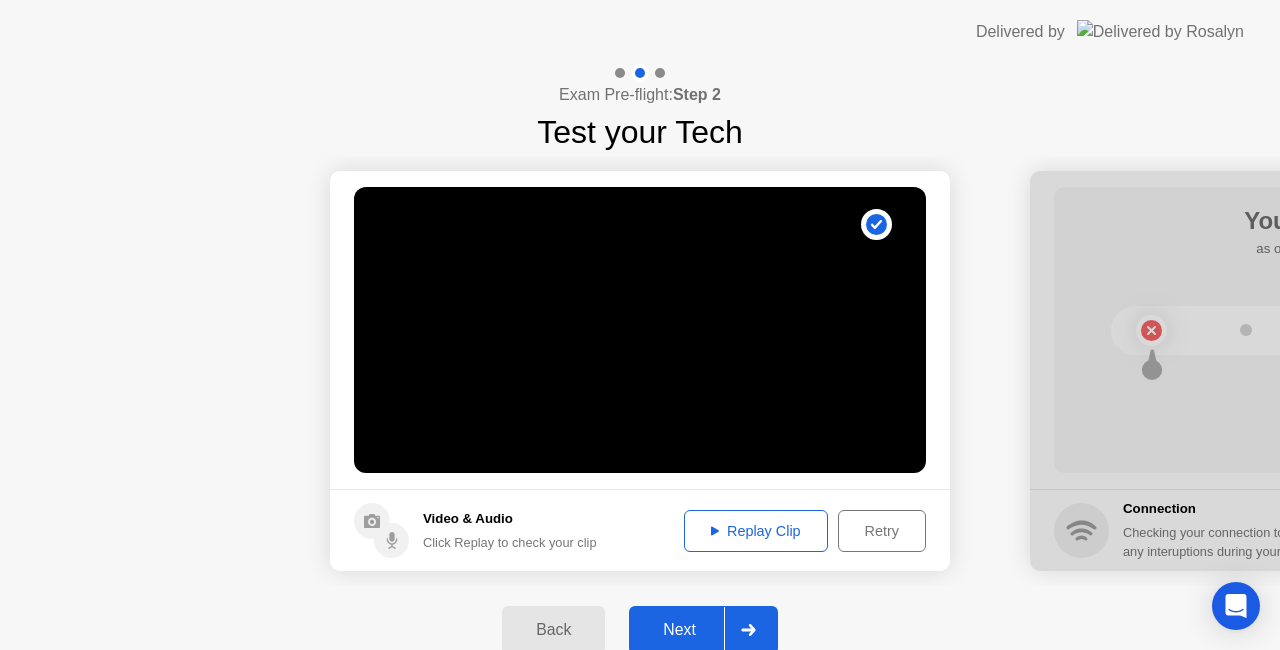 click on "Replay Clip" 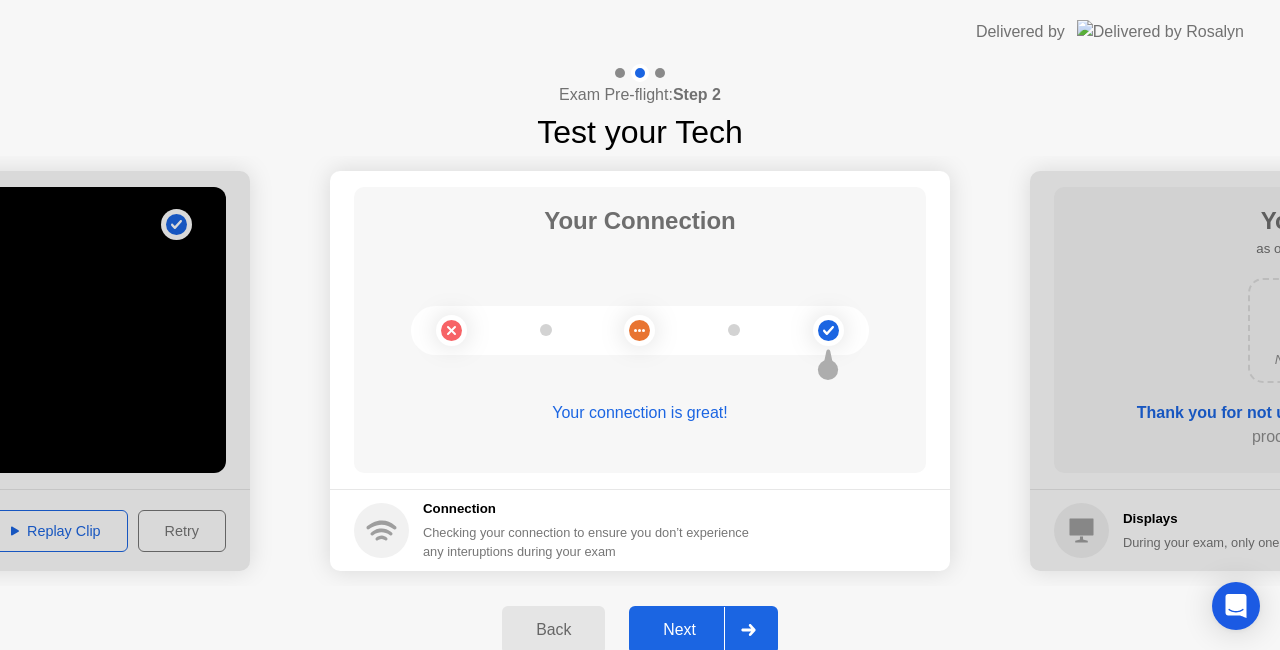 click on "Next" 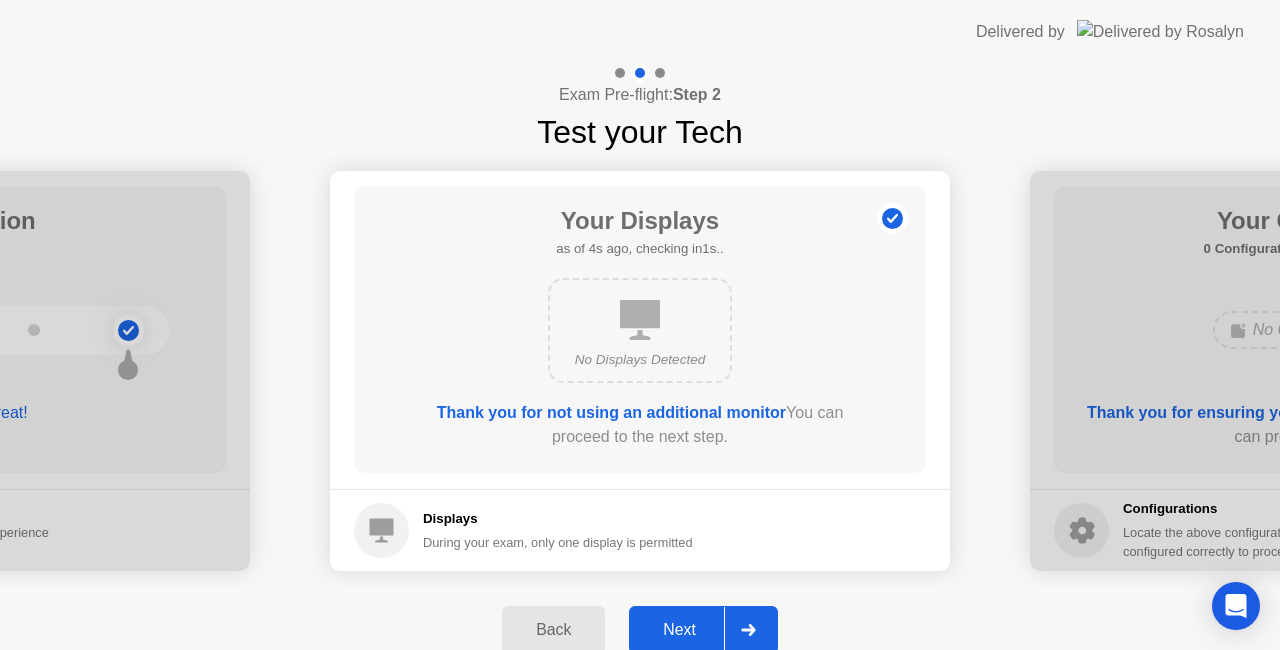 click on "Next" 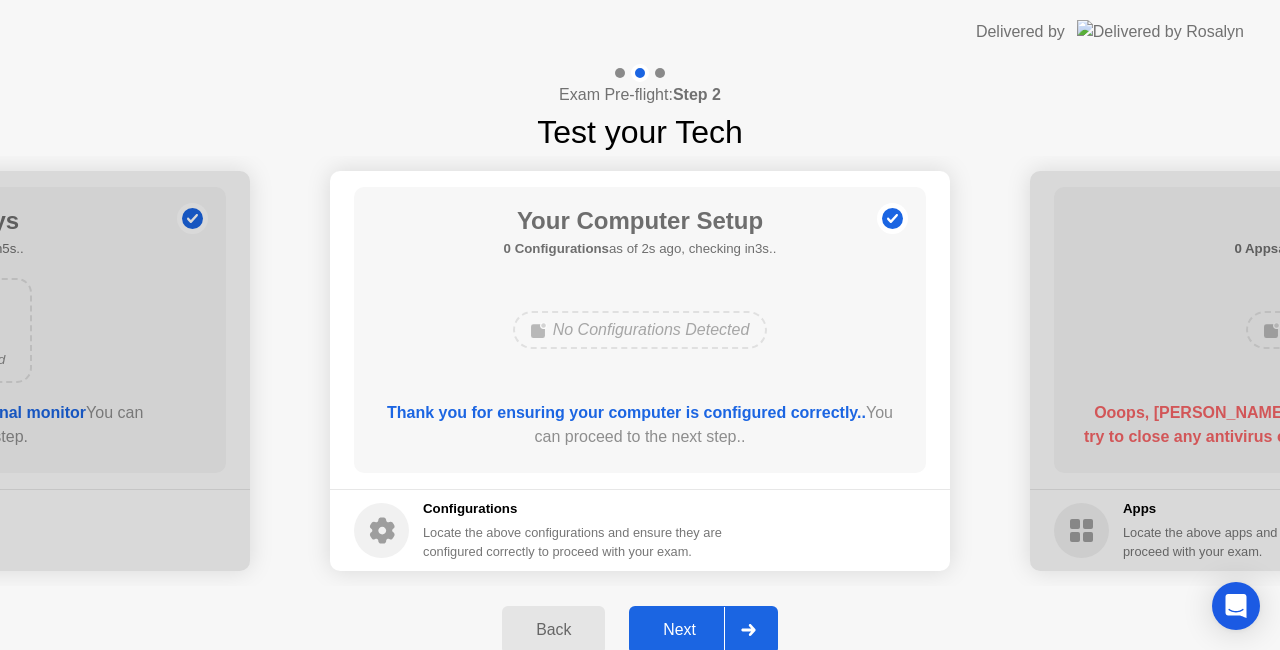 click on "Next" 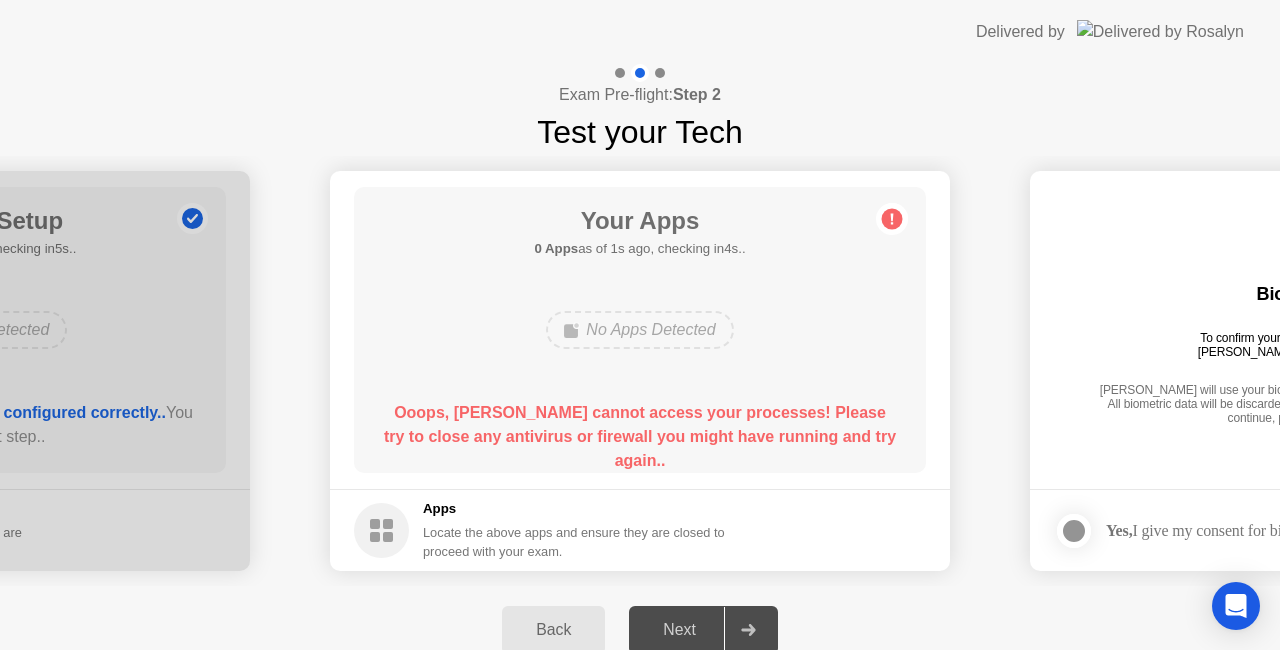 click 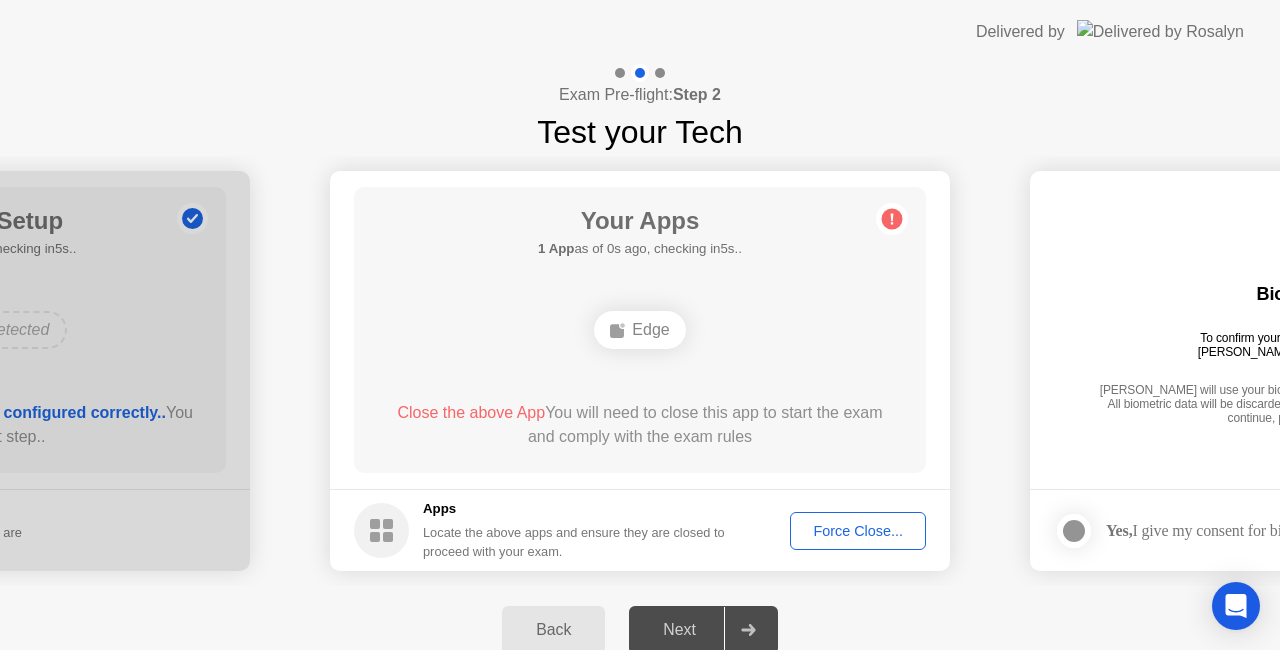 click on "Back Next" 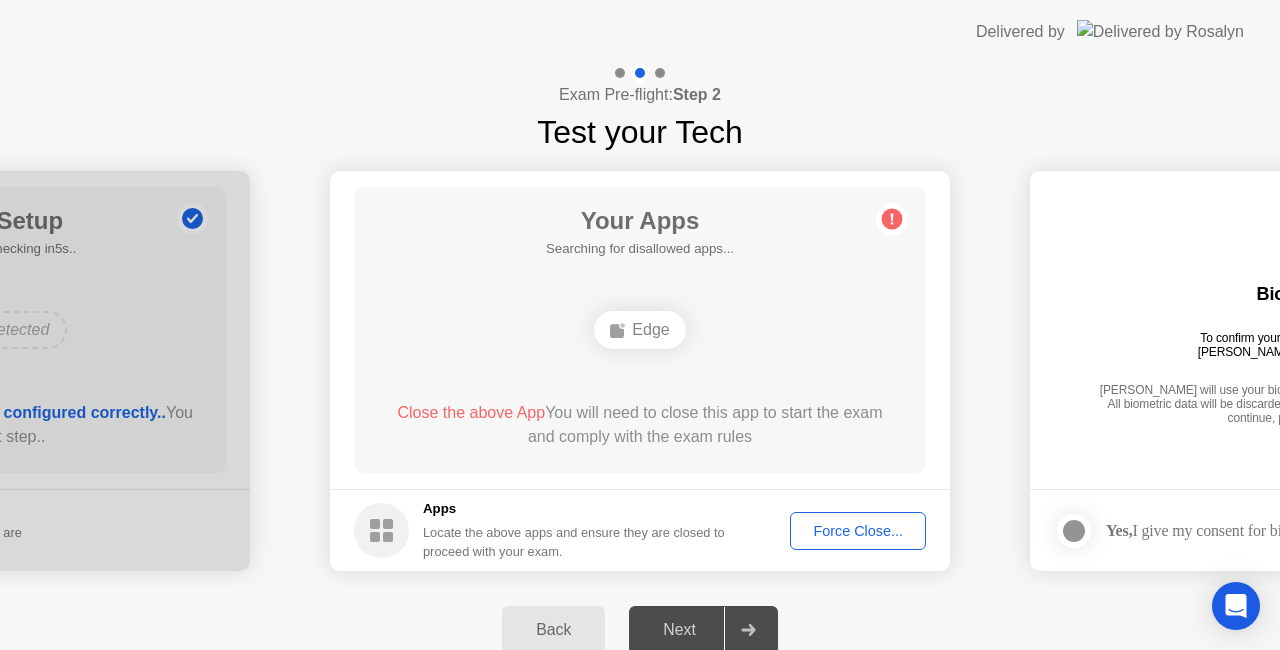 click on "Force Close..." 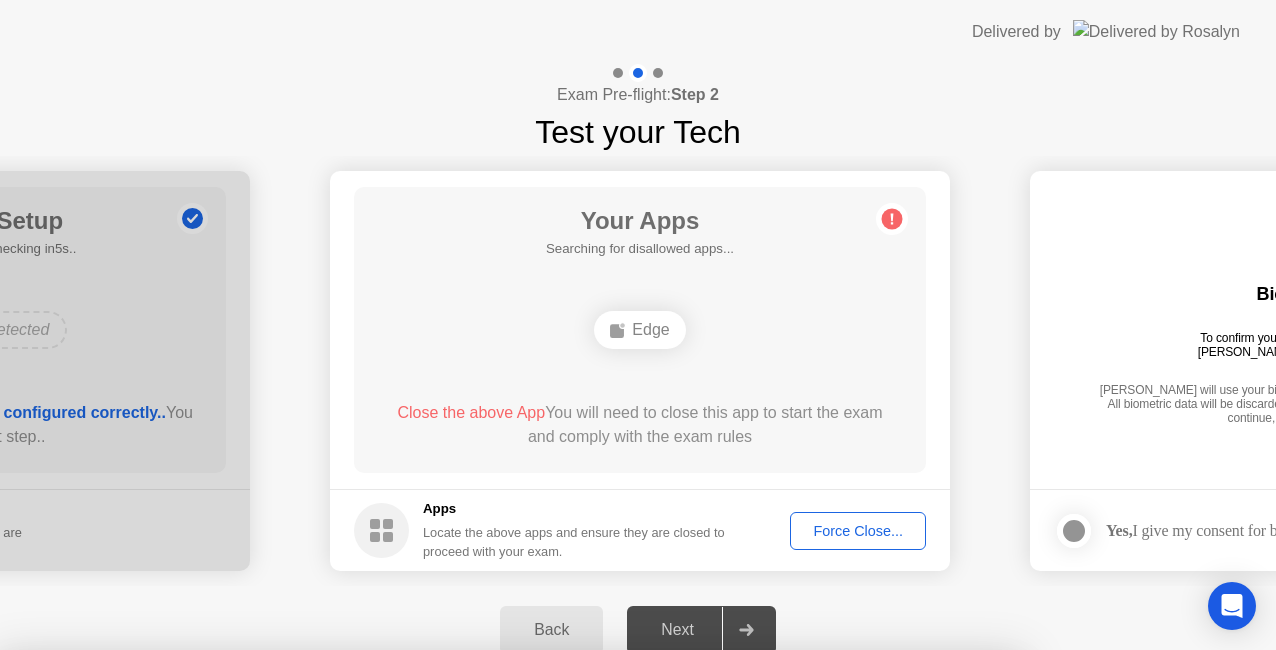 click on "Confirm" at bounding box center (577, 926) 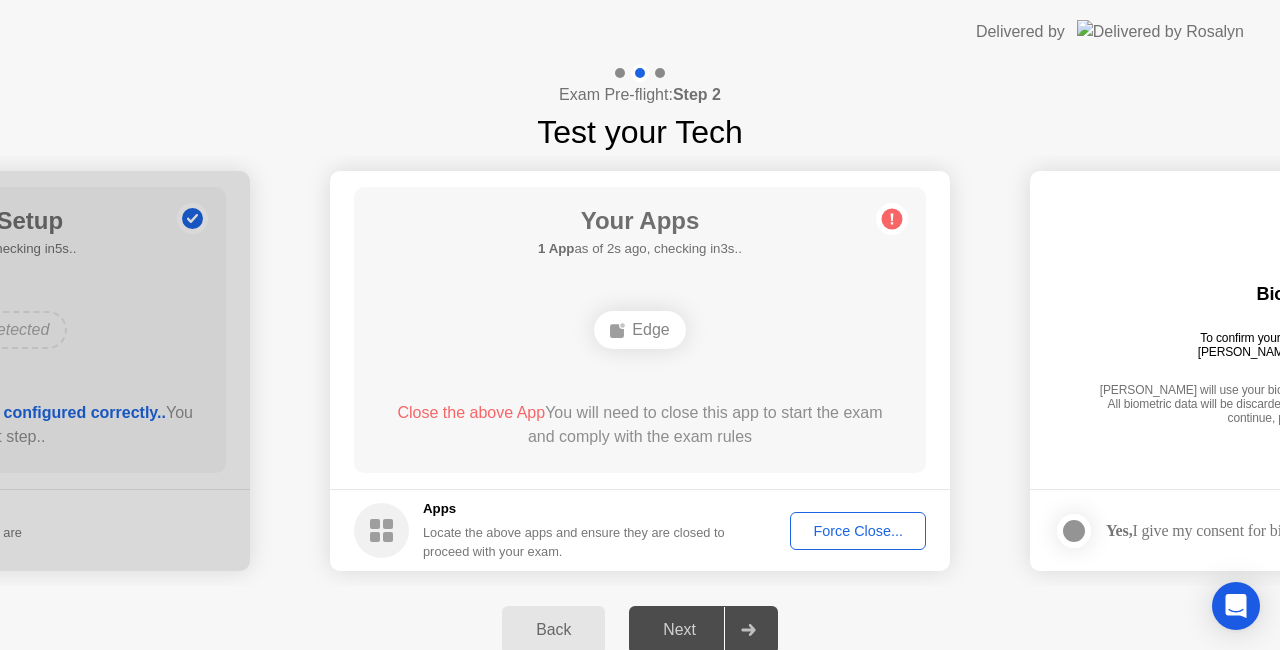click on "Edge" 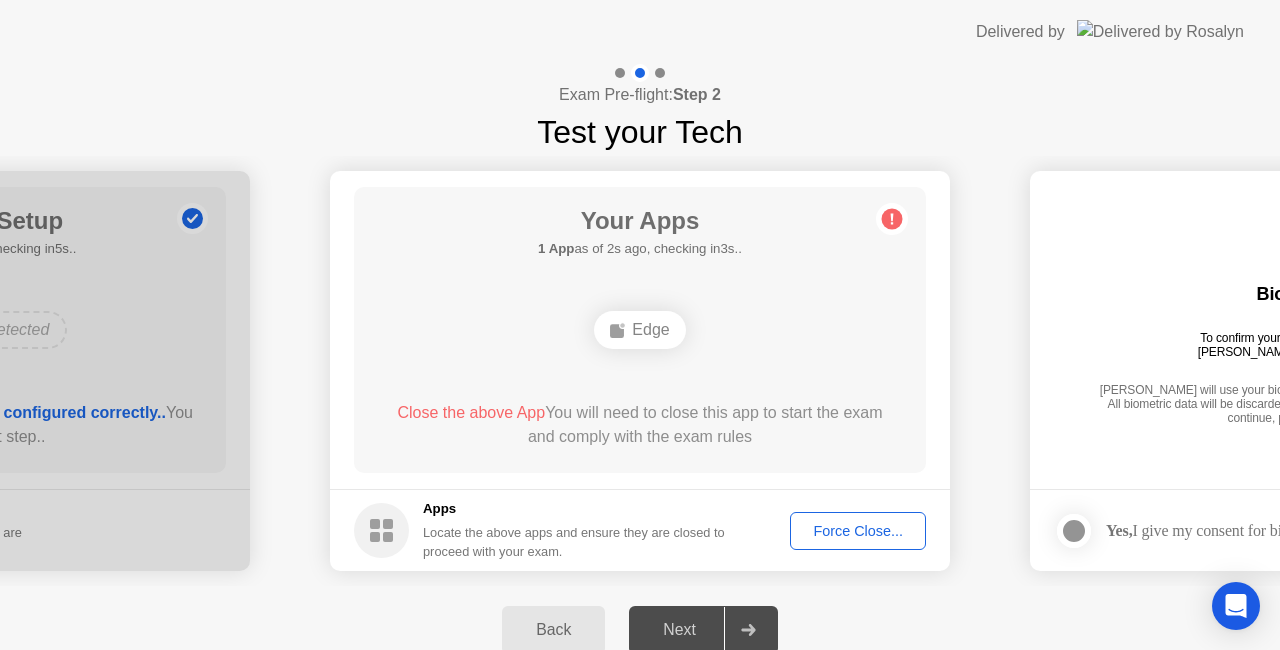 click on "Back Next" 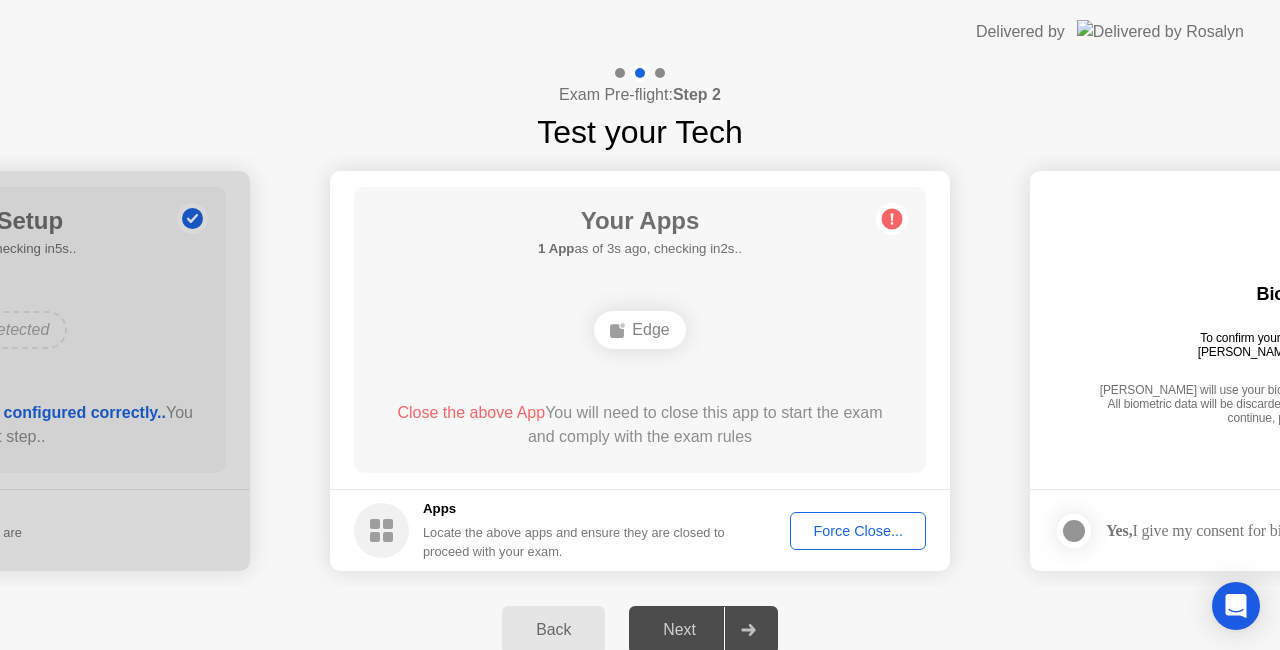 click on "Force Close..." 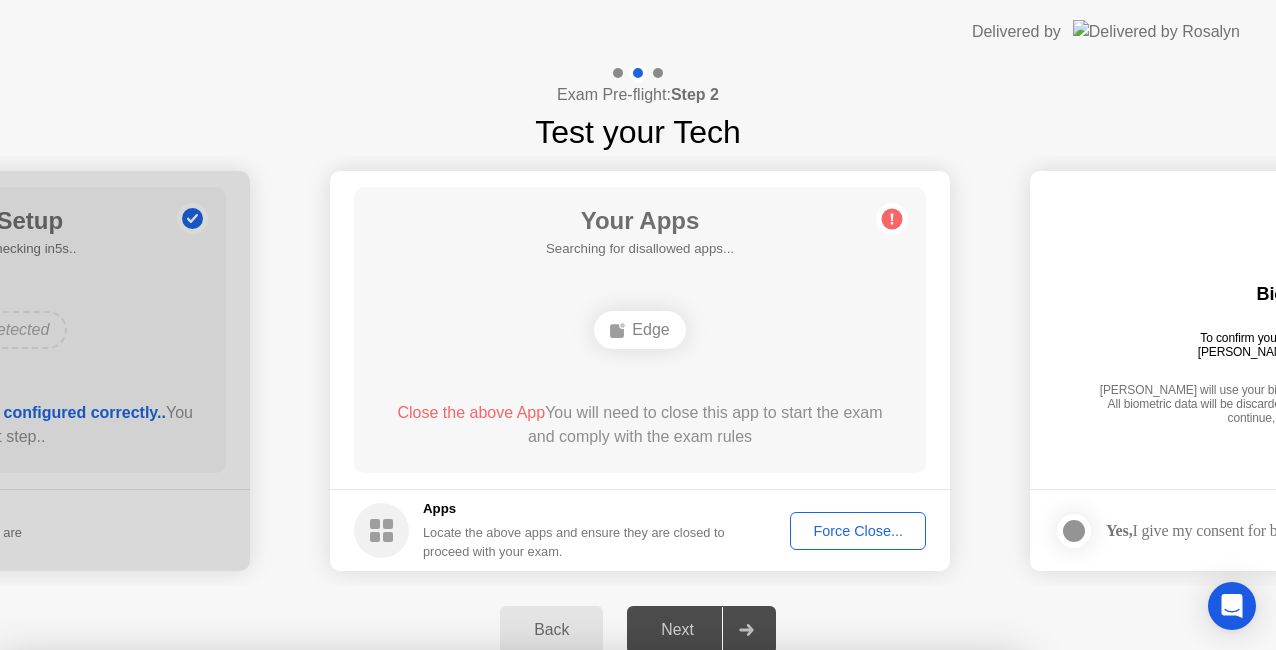 click on "Edge" at bounding box center (510, 859) 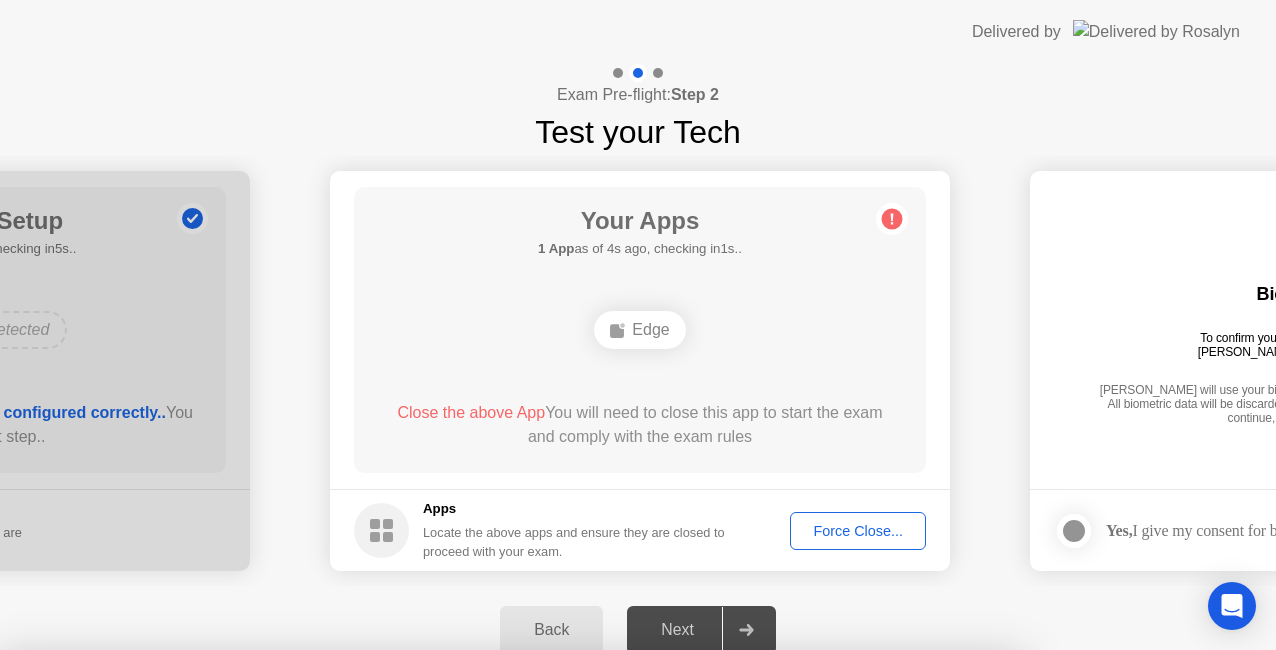 click on "Confirm" at bounding box center [577, 926] 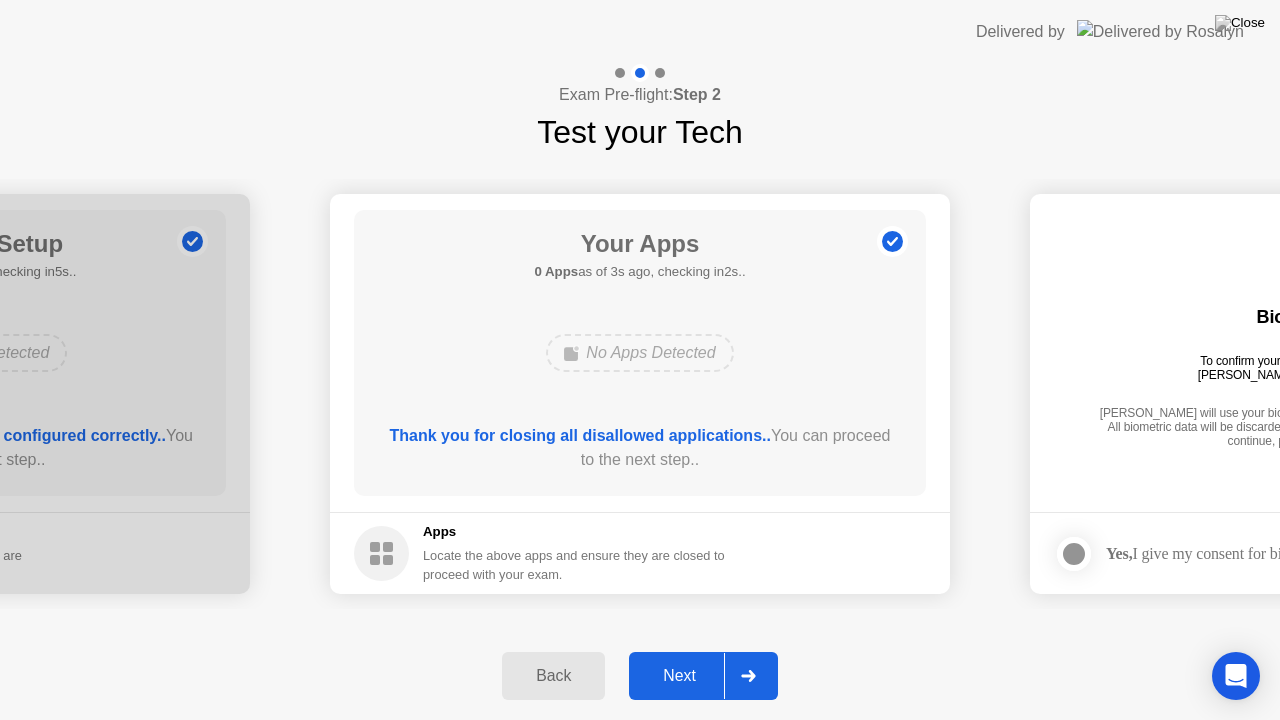 click on "Next" 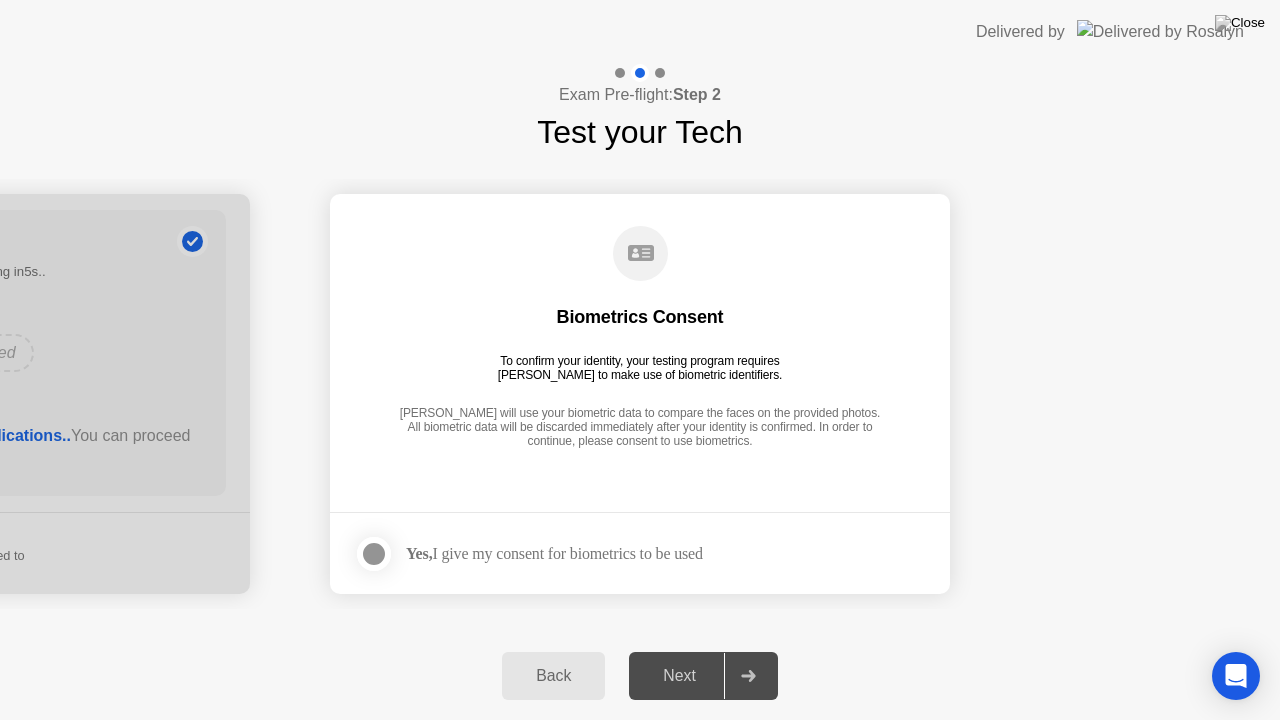 click 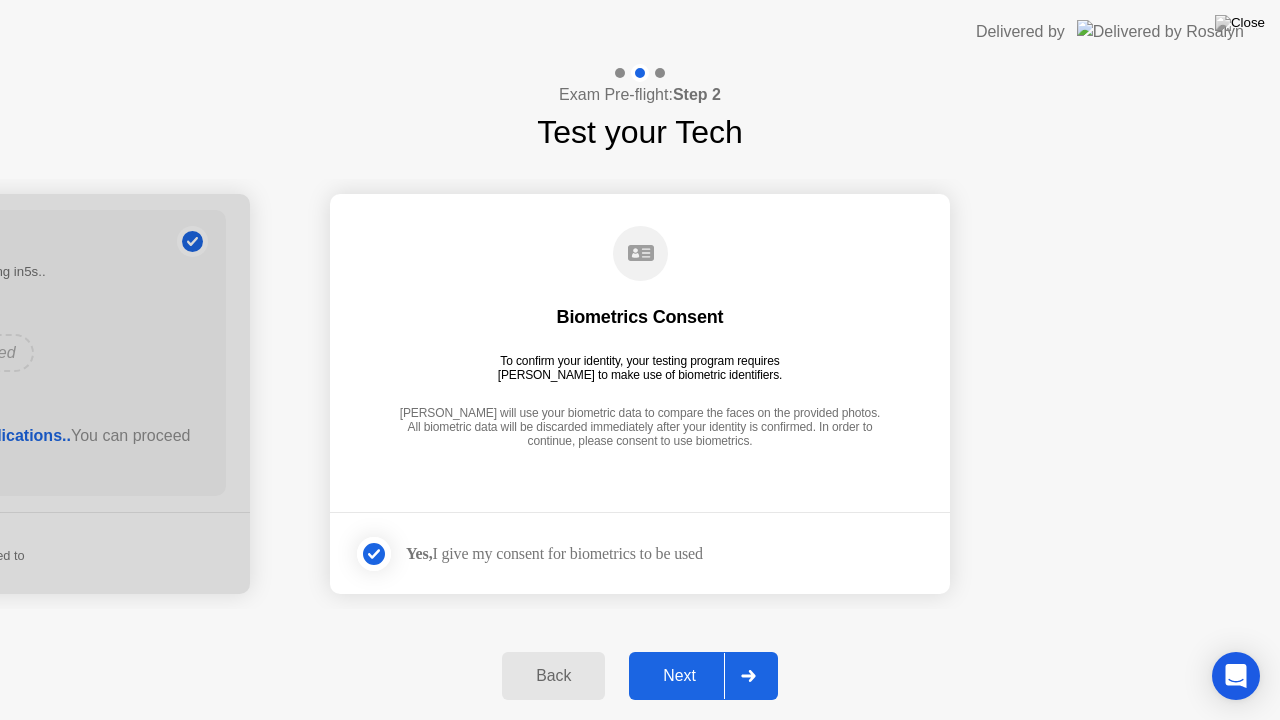 click on "Next" 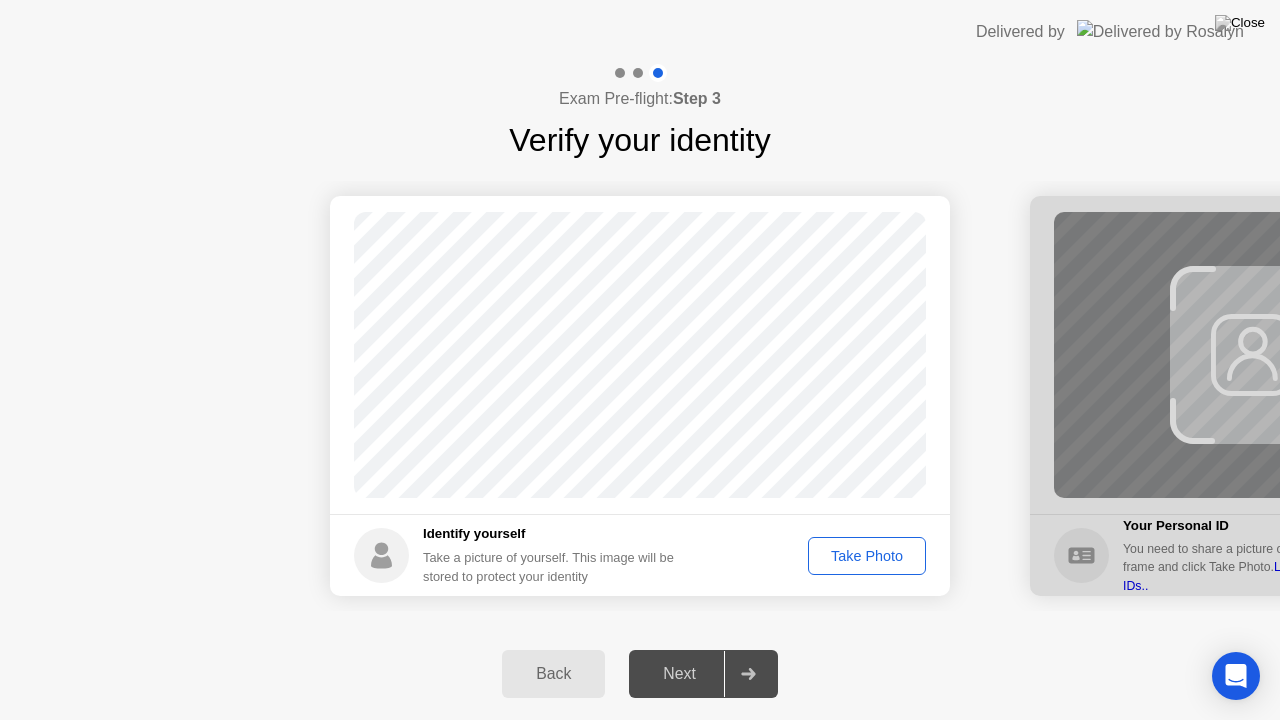 click on "Take Photo" 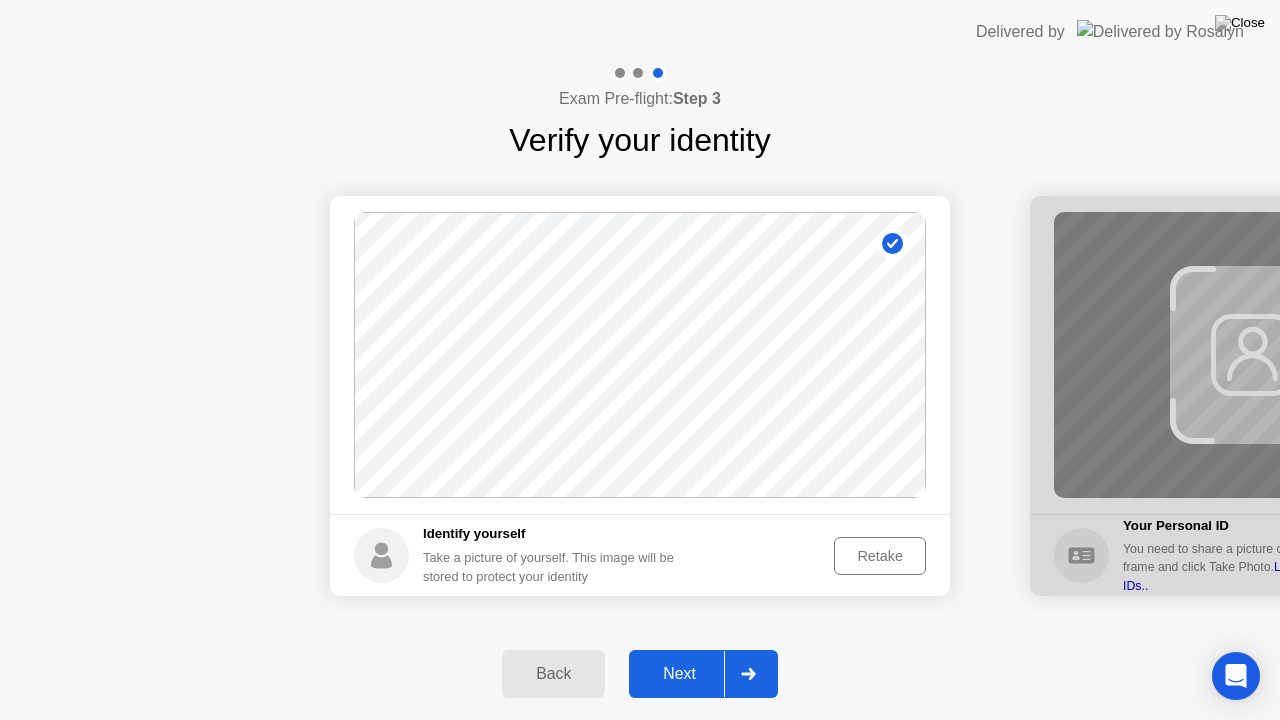 click on "Next" 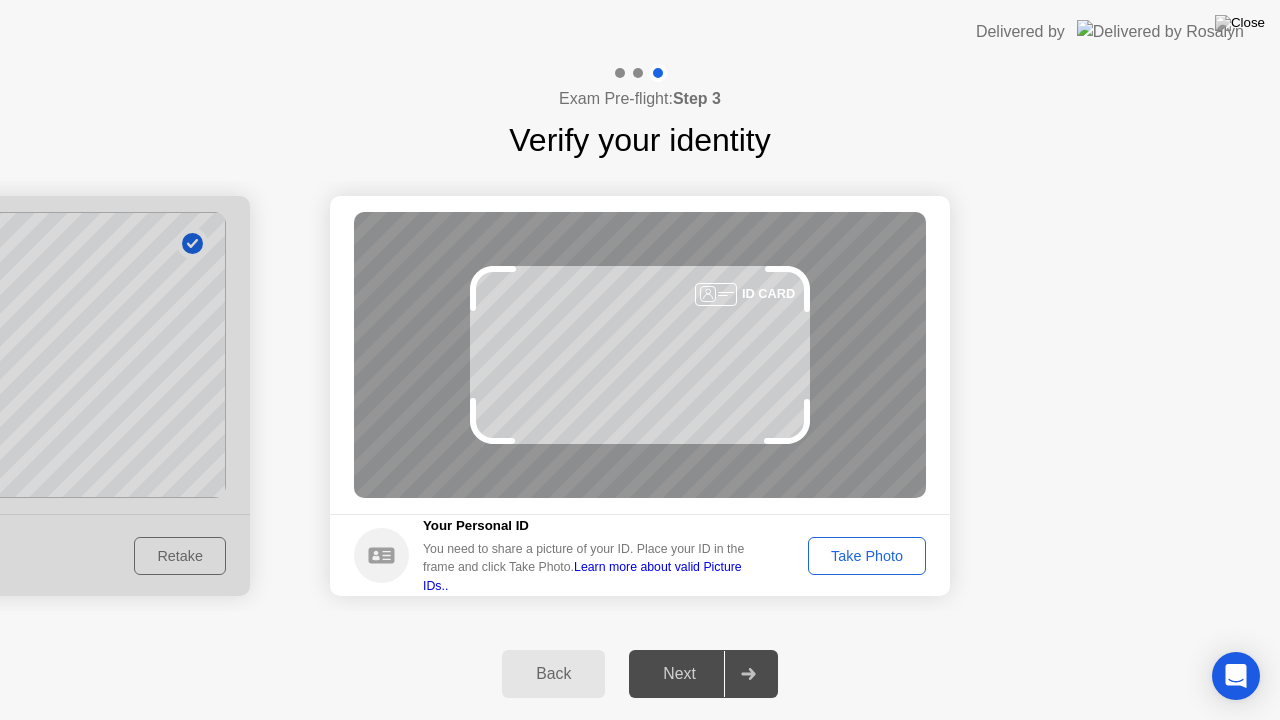 click on "Take Photo" 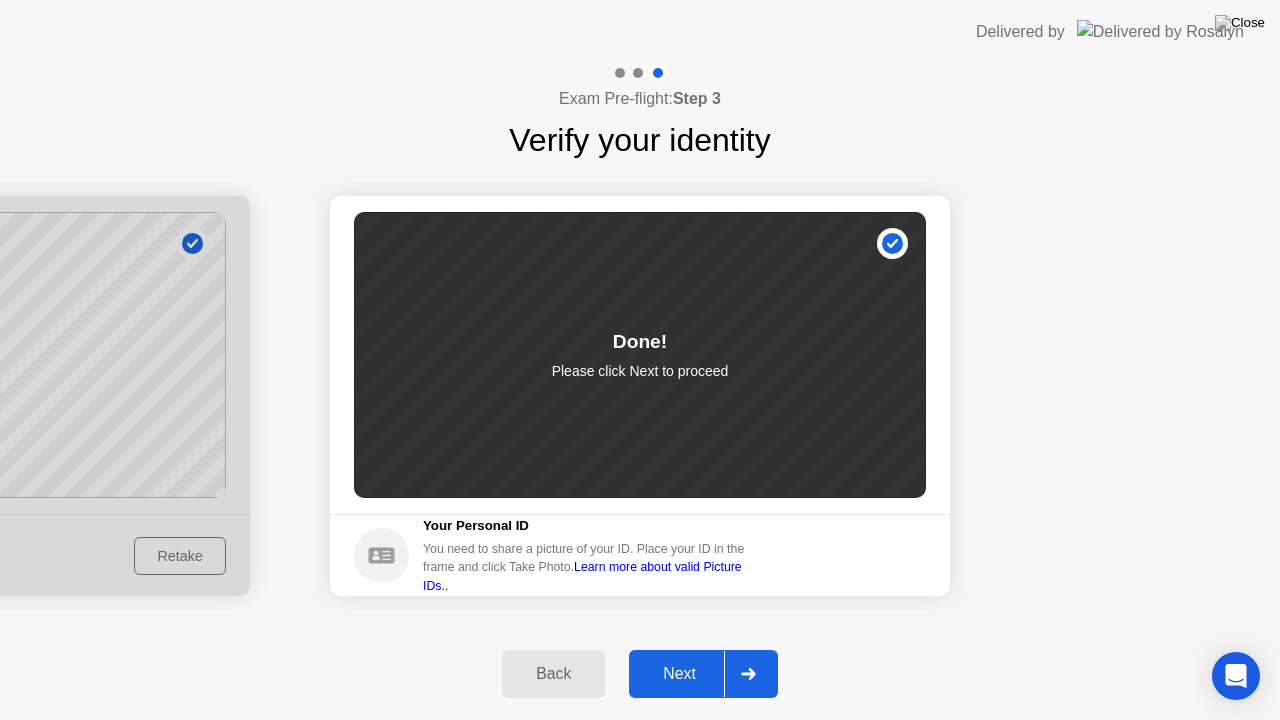click on "Next" 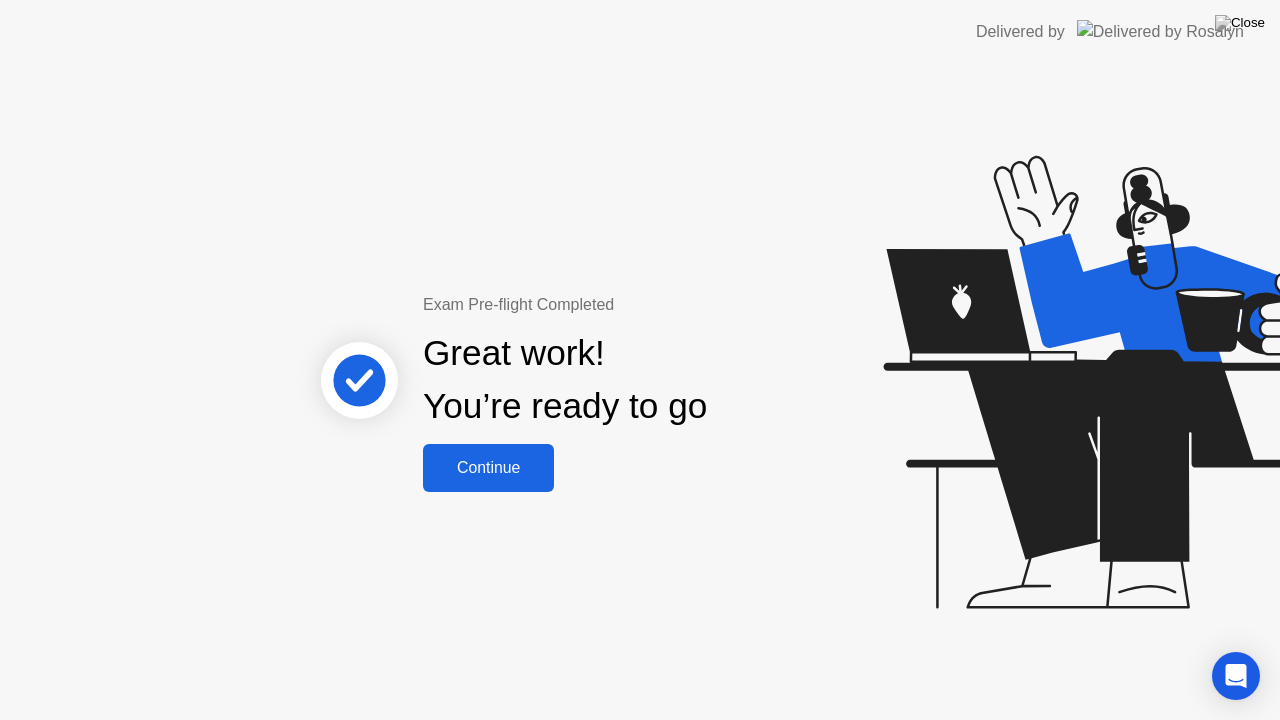 click on "Continue" 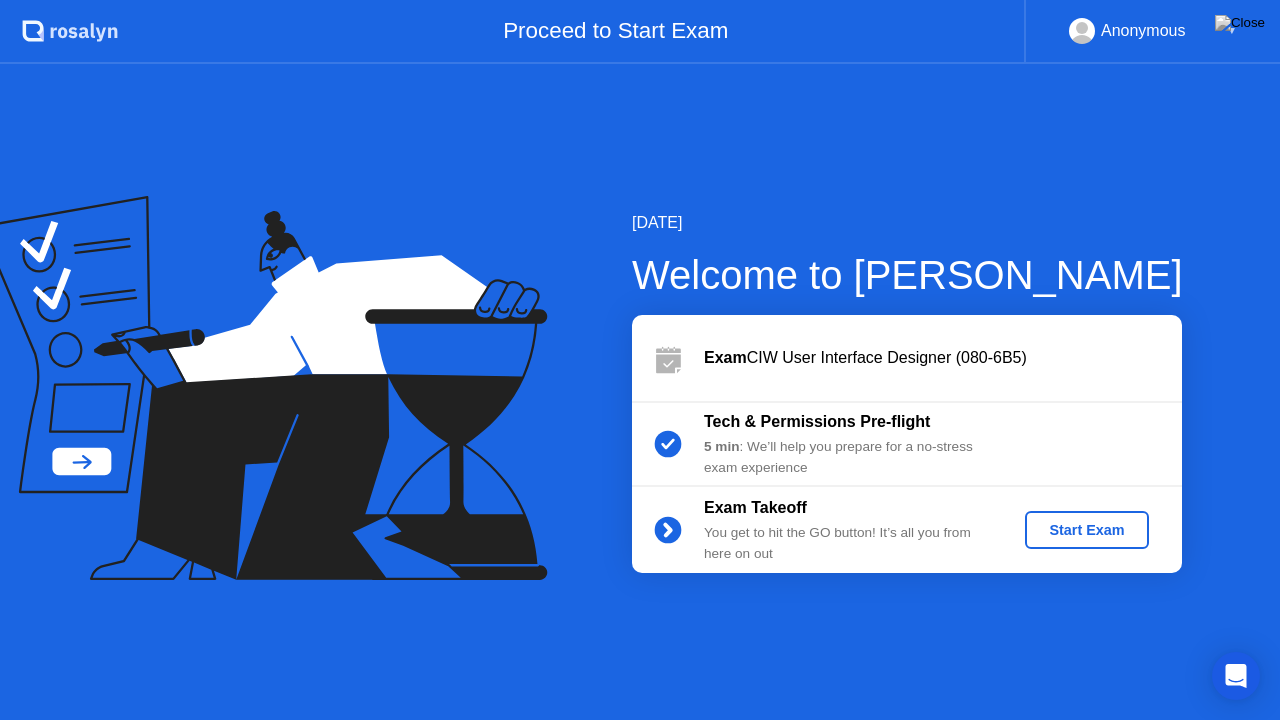 click on "Start Exam" 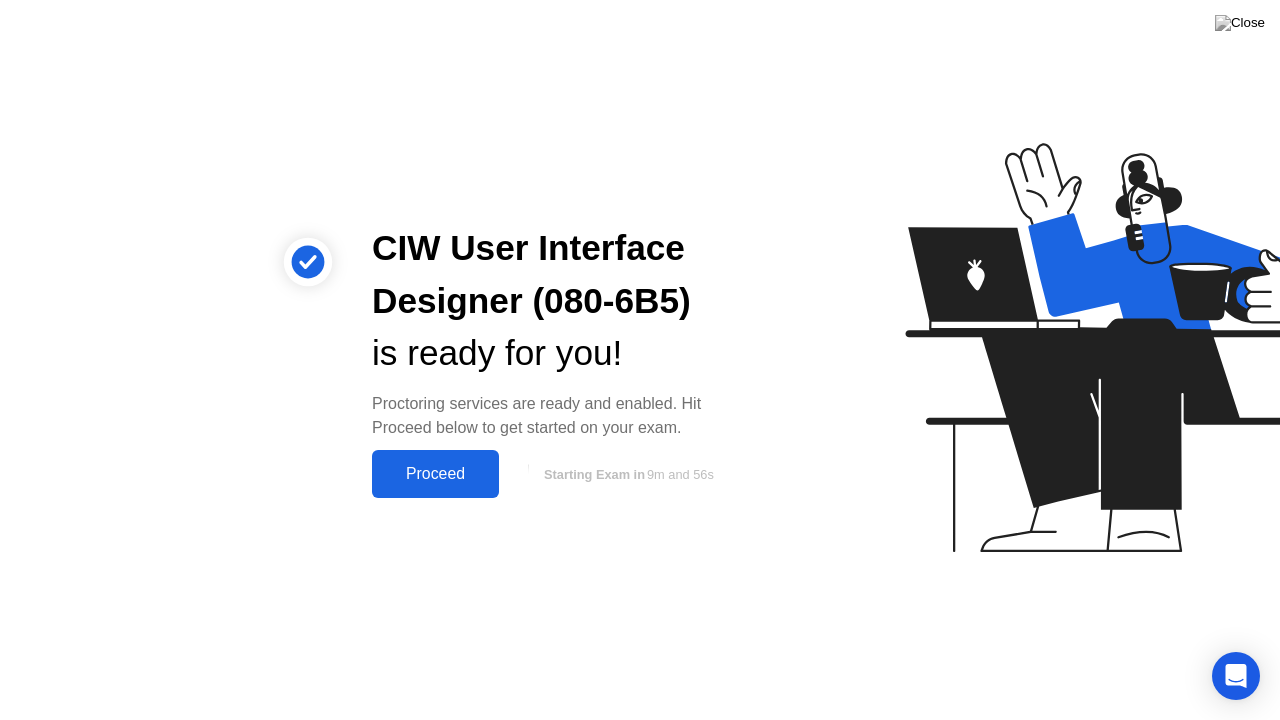 click on "Proceed" 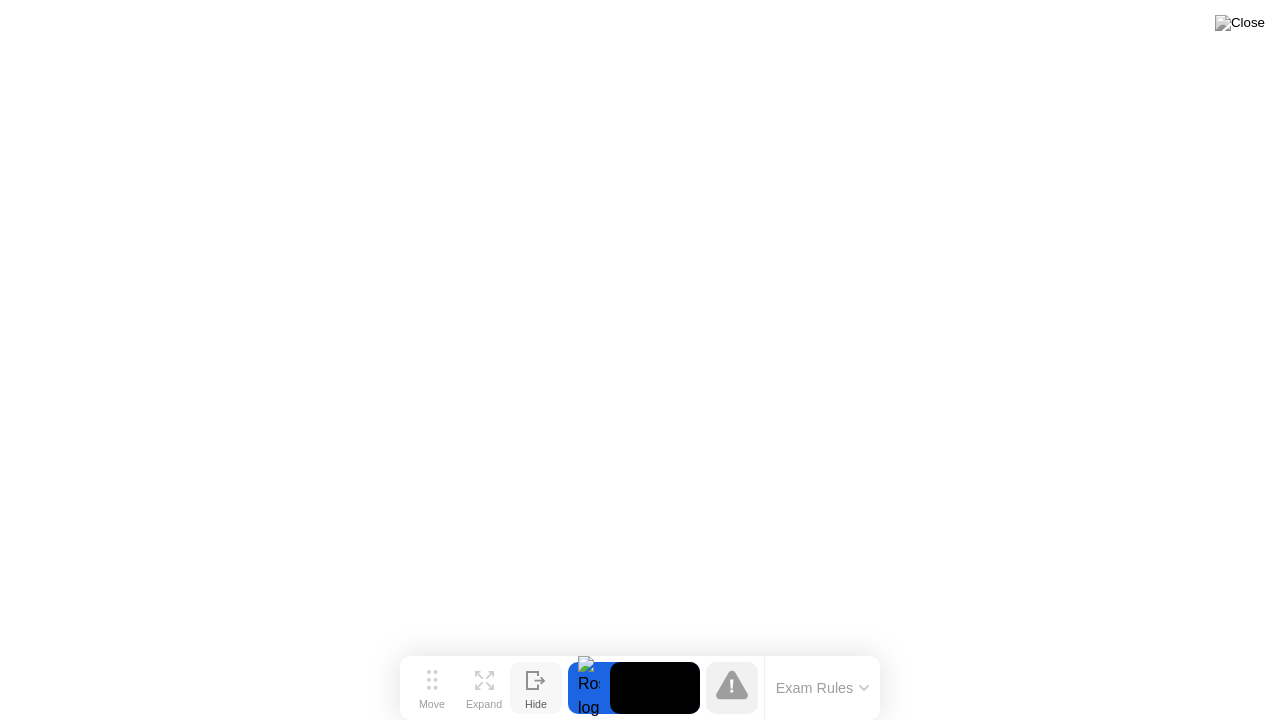 click 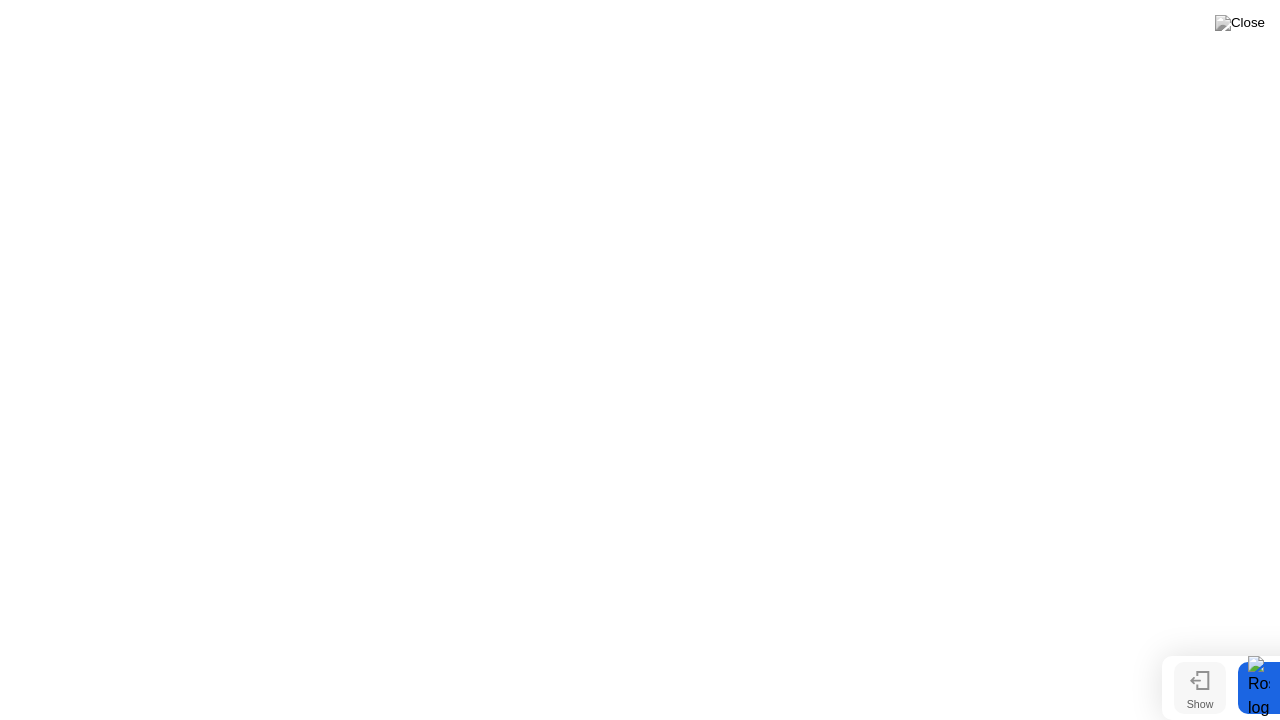 click 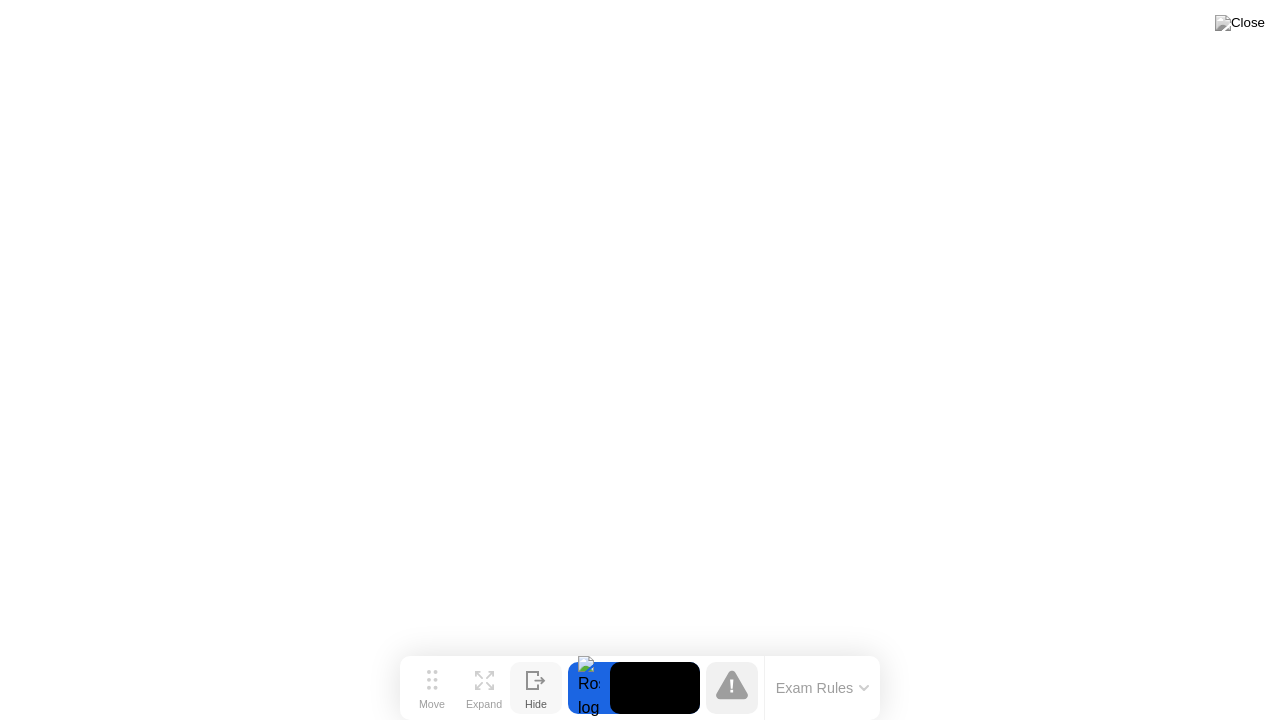 click on "Exam Rules" 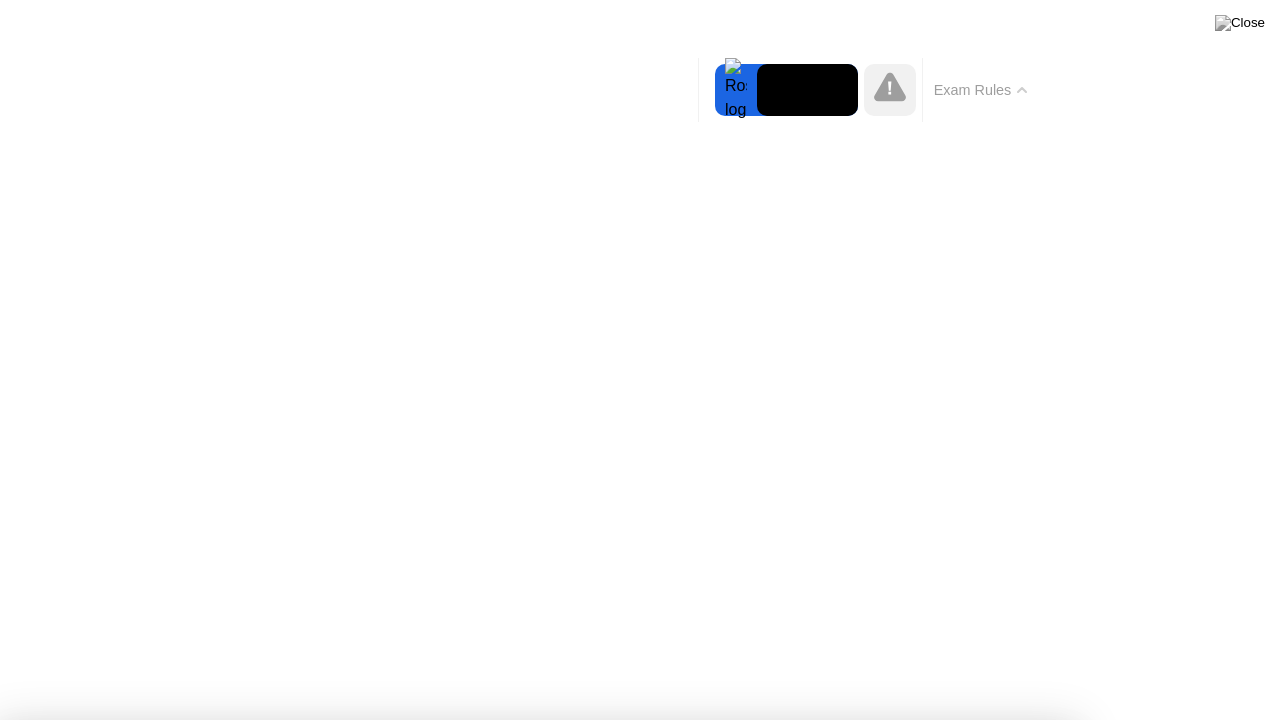 click on "Got it!" at bounding box center [537, 1289] 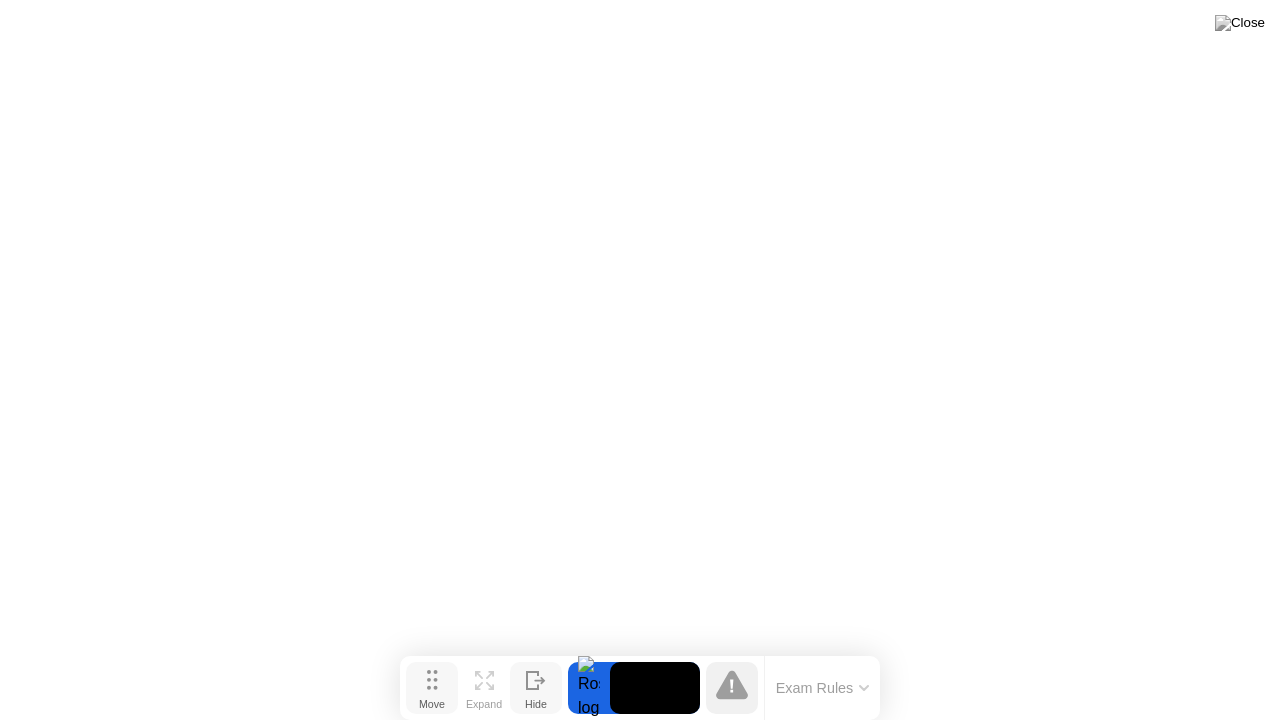 click on "Move" at bounding box center (432, 704) 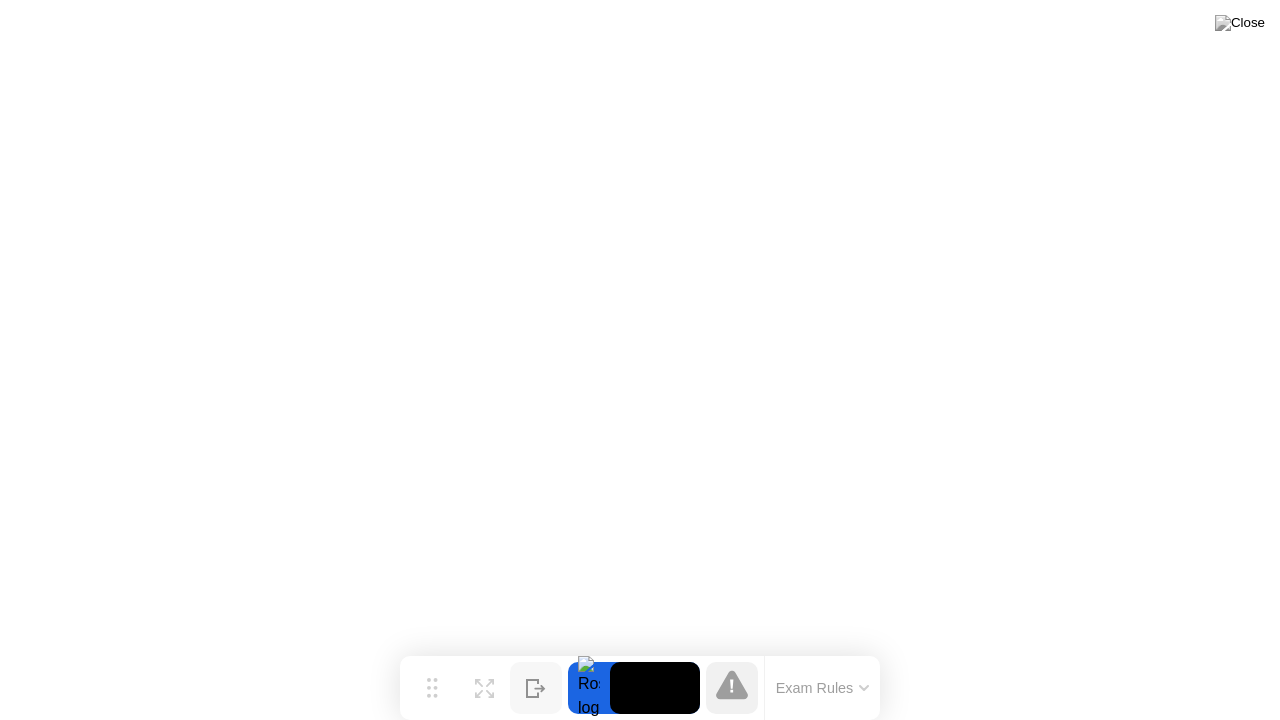 click on "Hide" 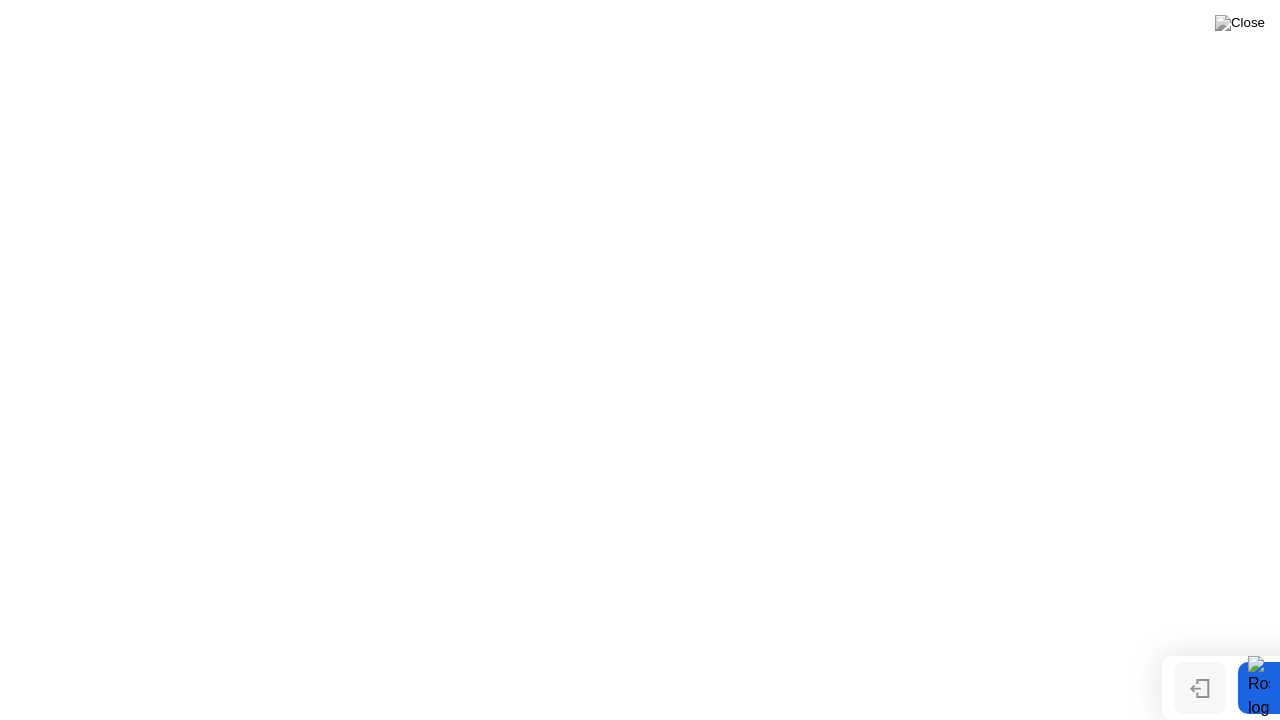 click on "Show" at bounding box center (1200, 704) 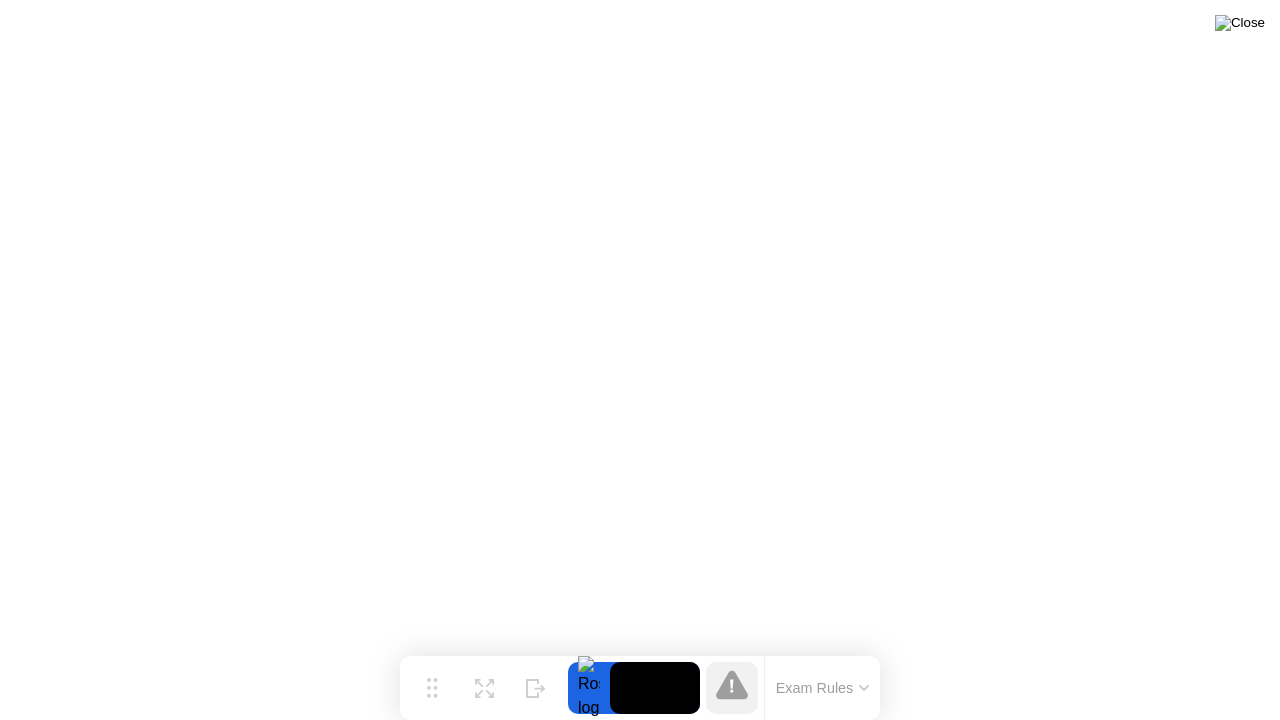 click at bounding box center [1240, 23] 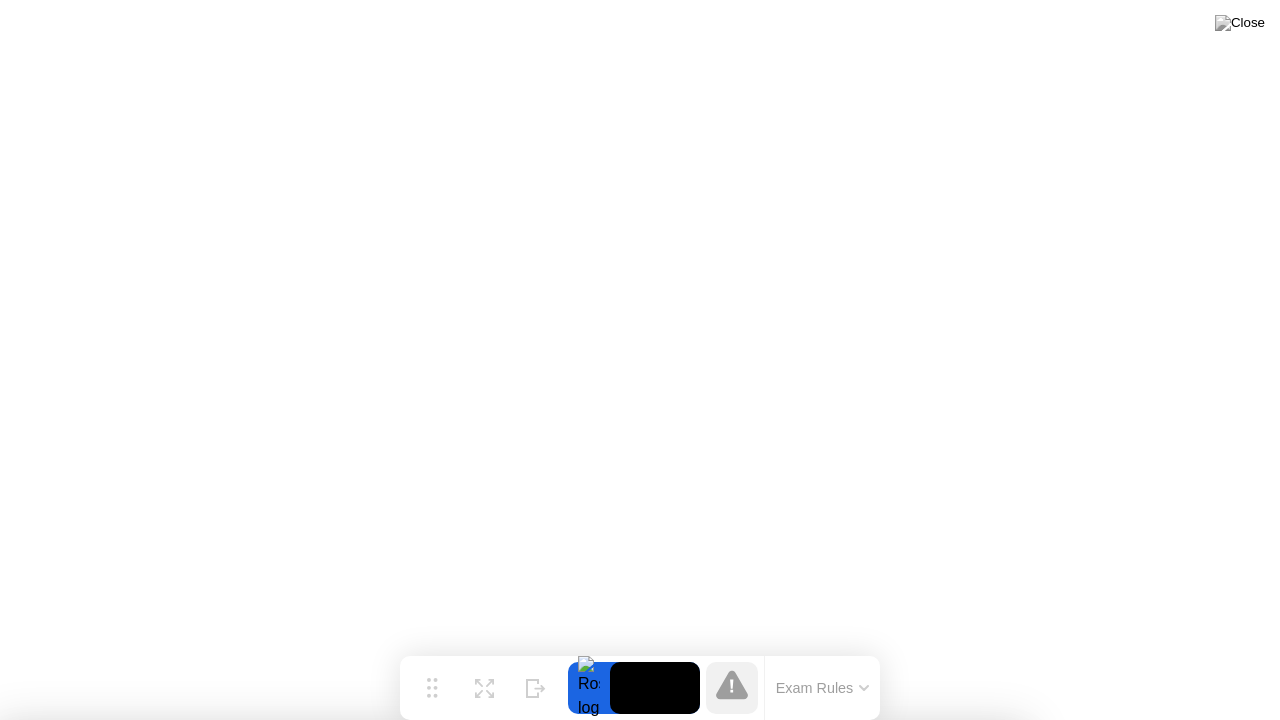 click on "No" at bounding box center [560, 833] 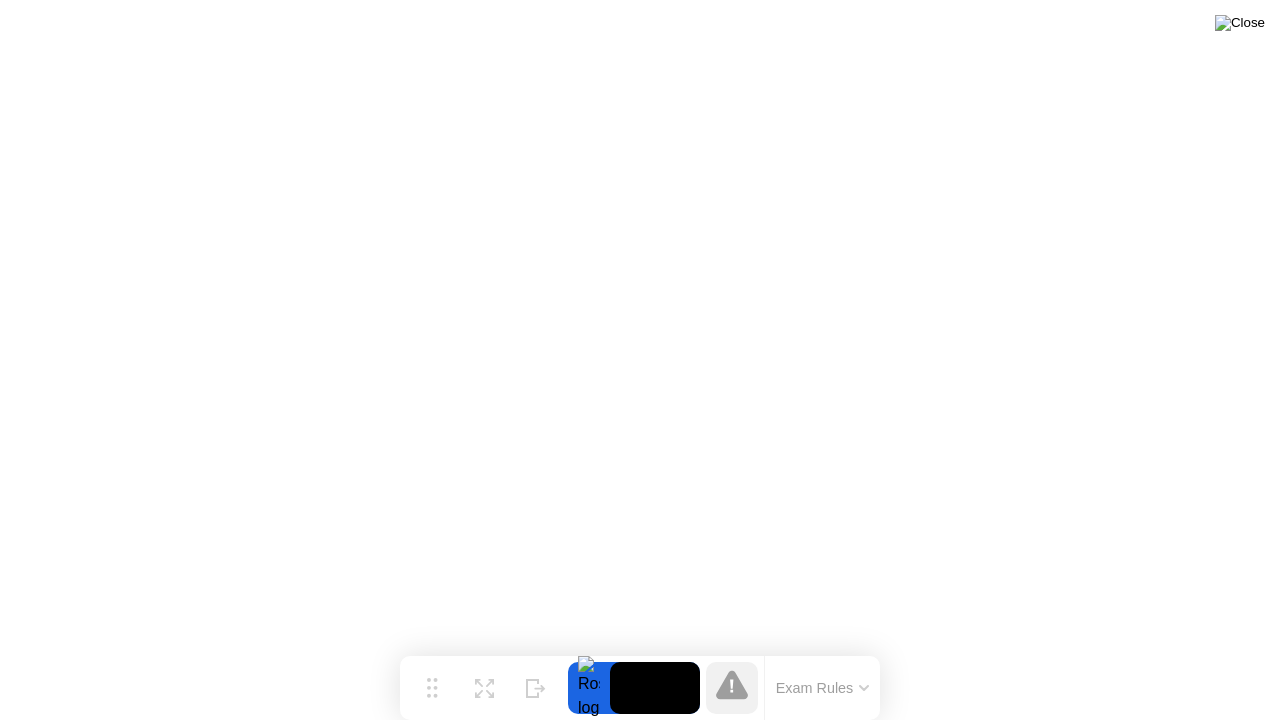 click at bounding box center (1240, 23) 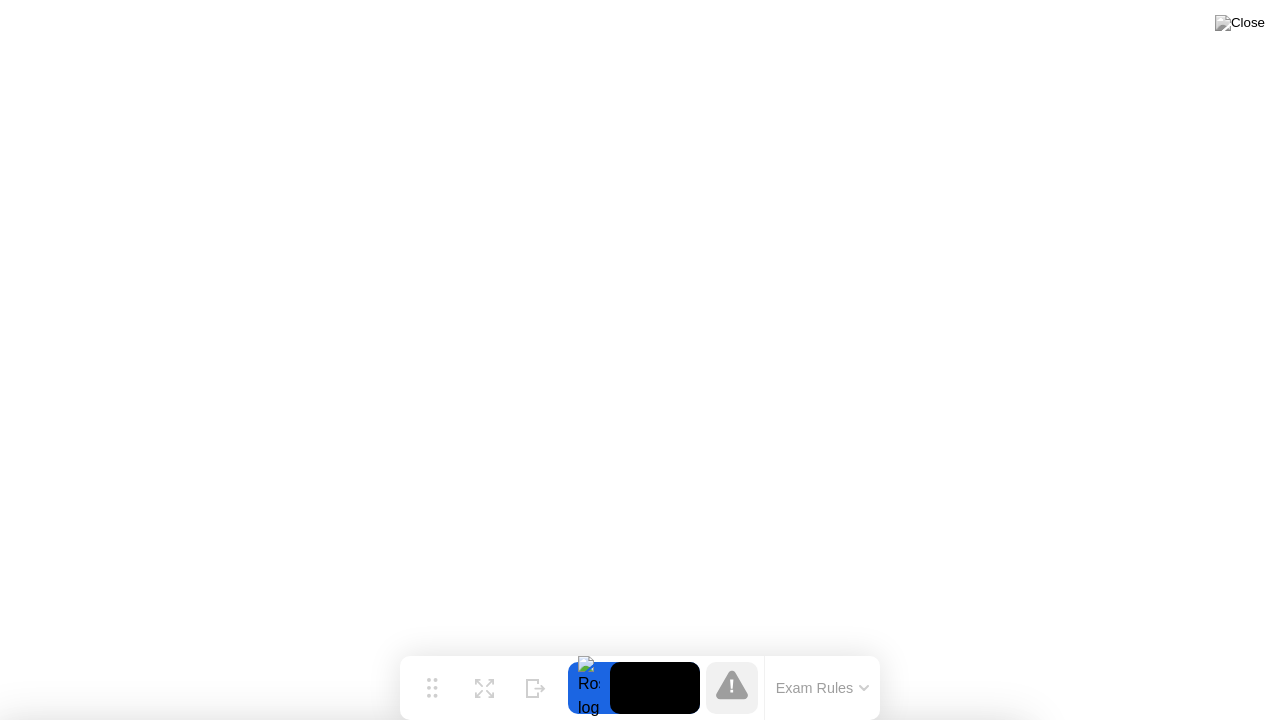 click on "No" at bounding box center [560, 833] 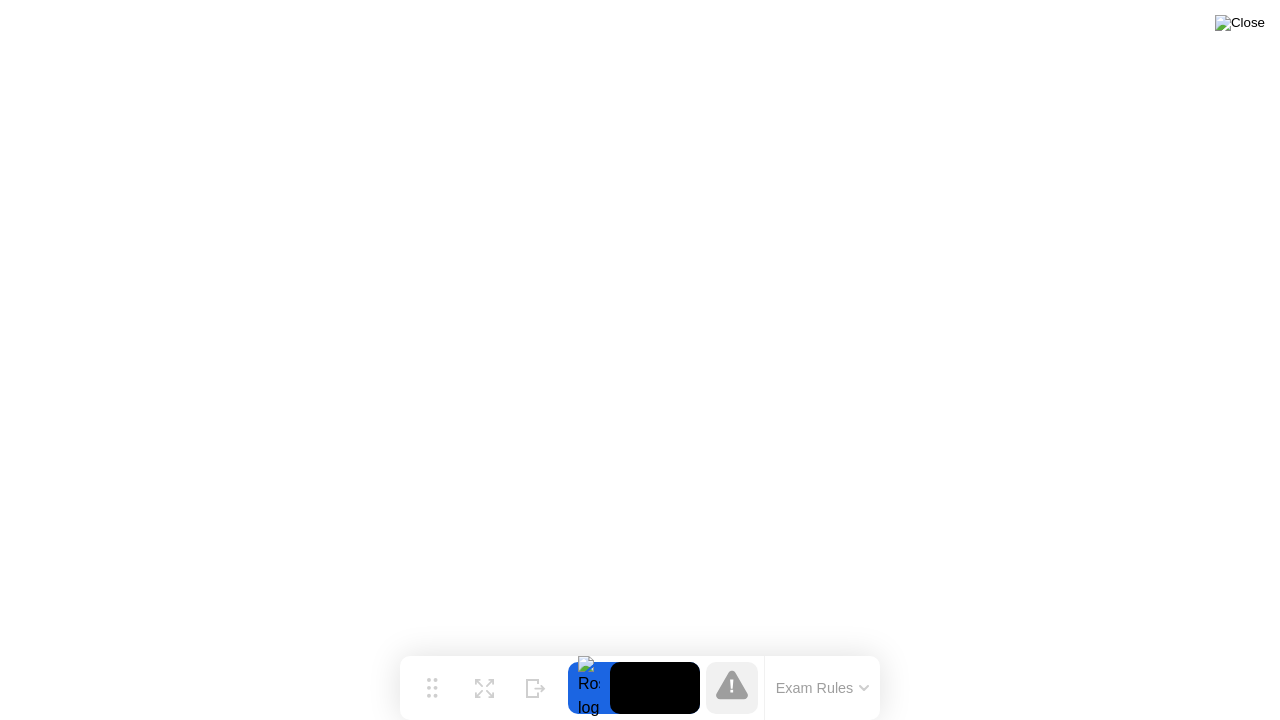click at bounding box center [1240, 23] 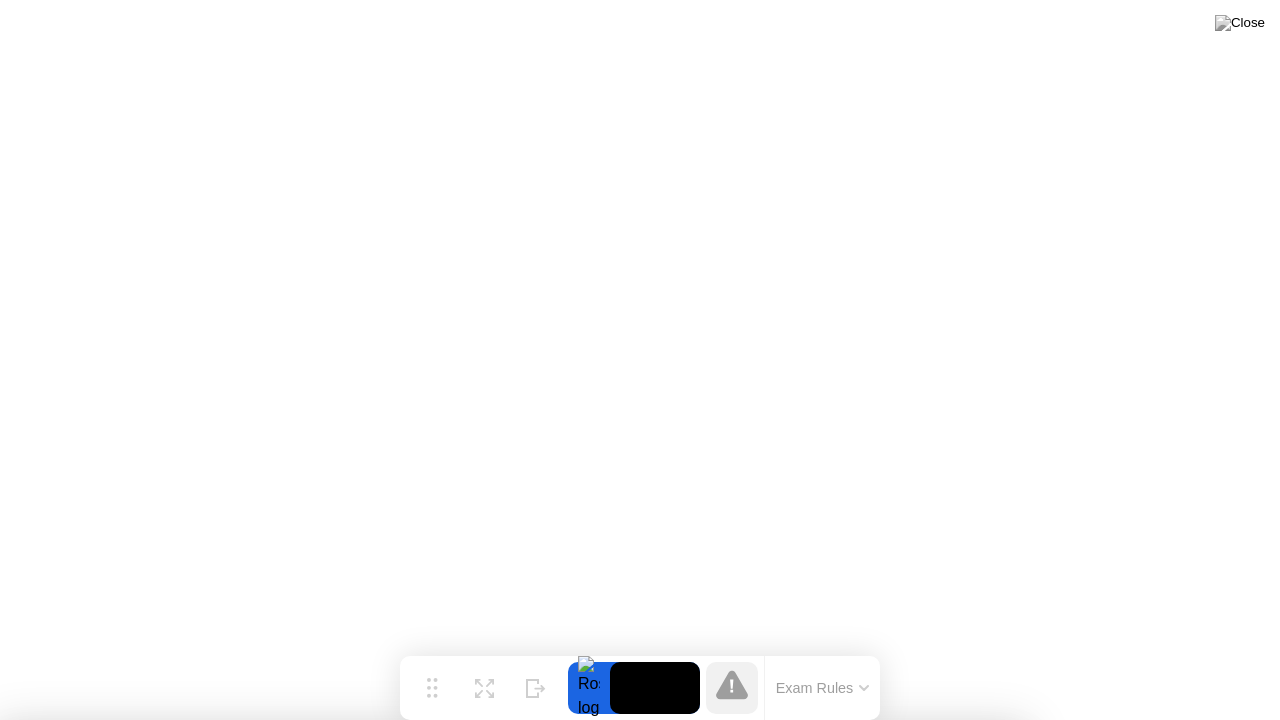 click on "No" at bounding box center [560, 833] 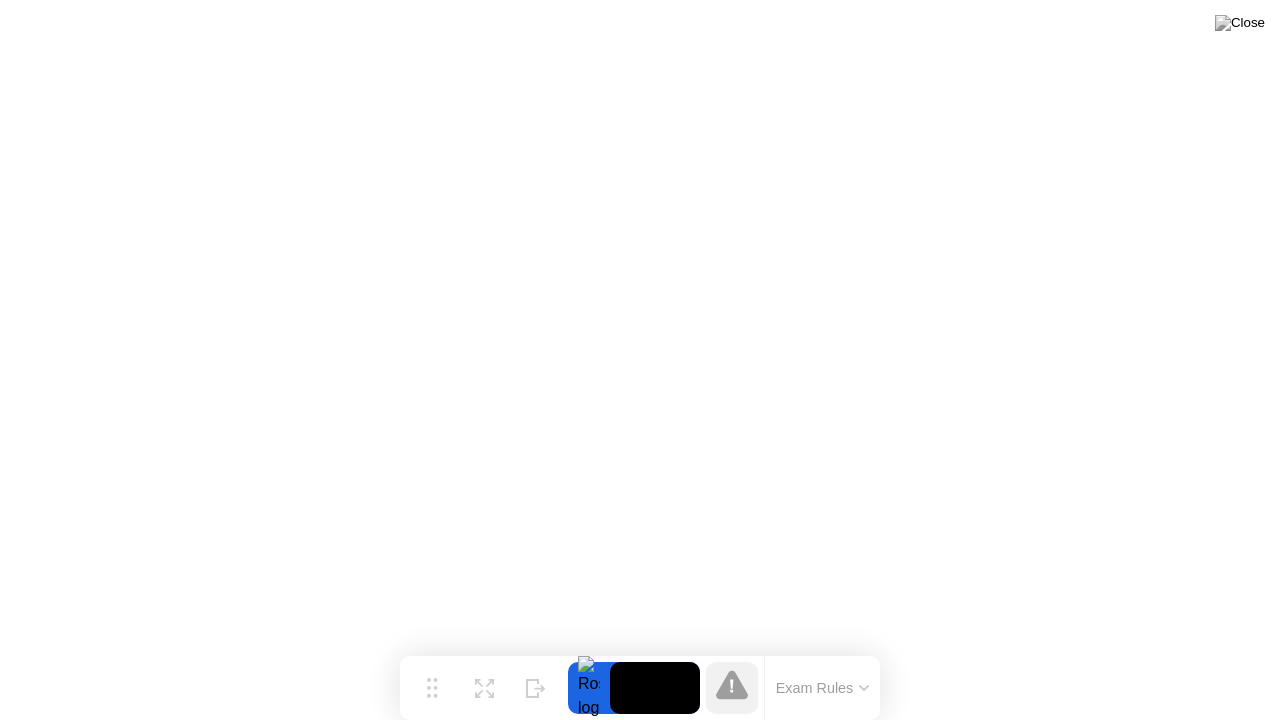 click 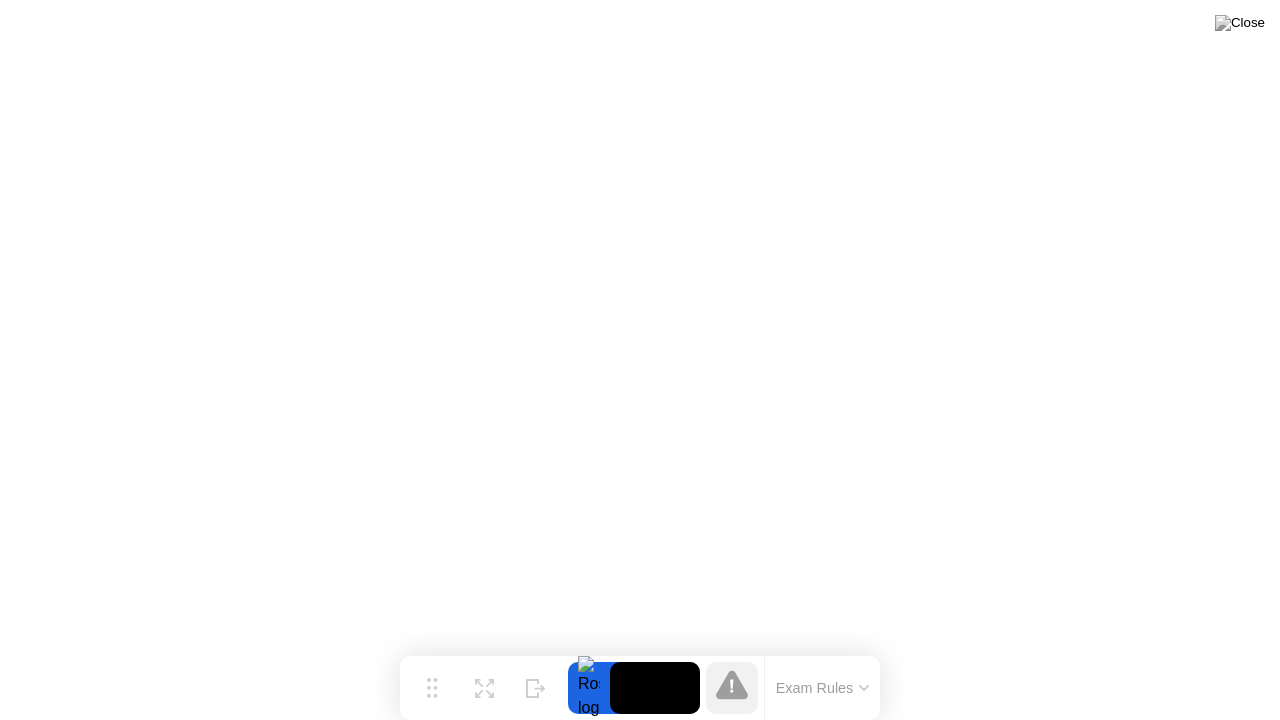 click 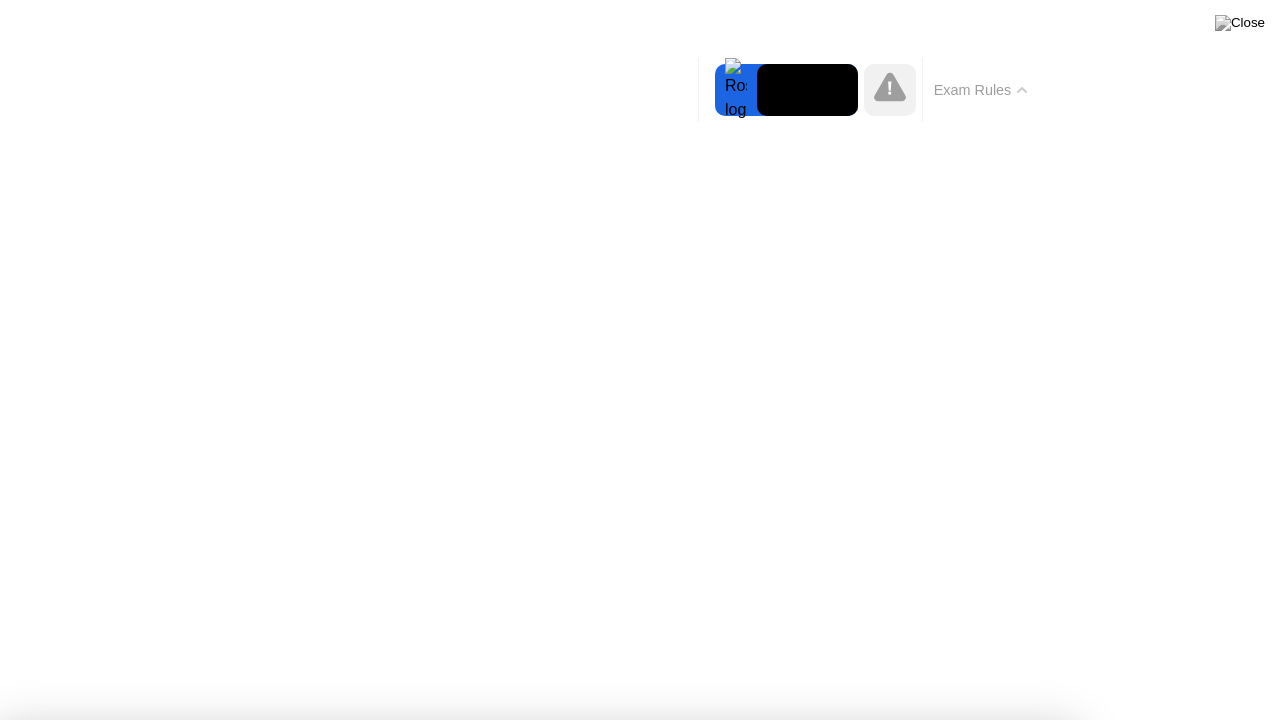 click on "Got it!" at bounding box center [537, 1289] 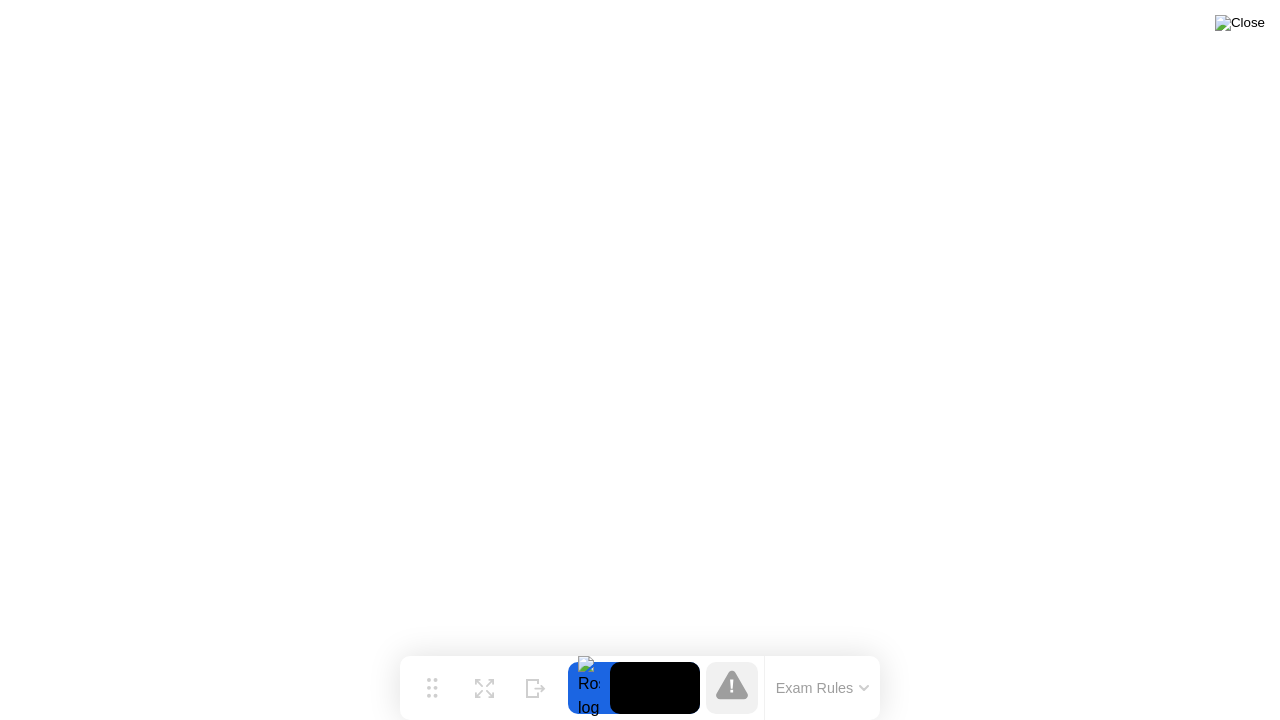 click at bounding box center (1240, 23) 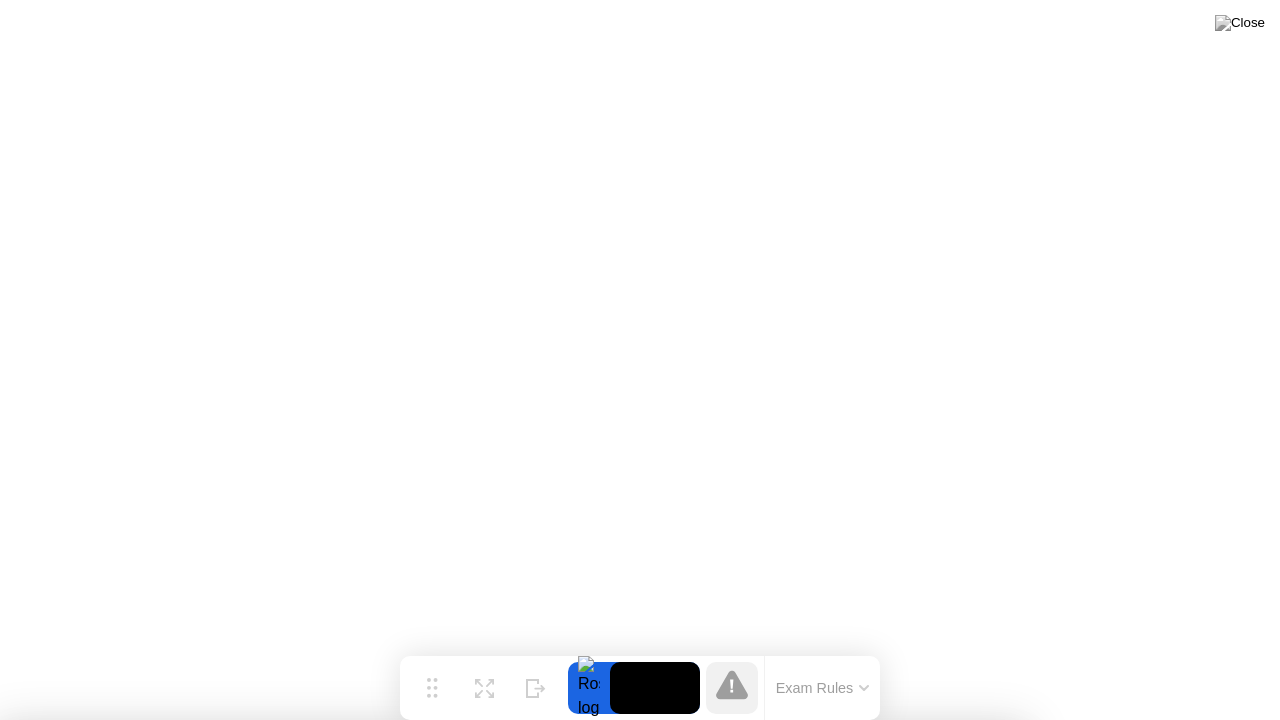 click on "No" at bounding box center (560, 833) 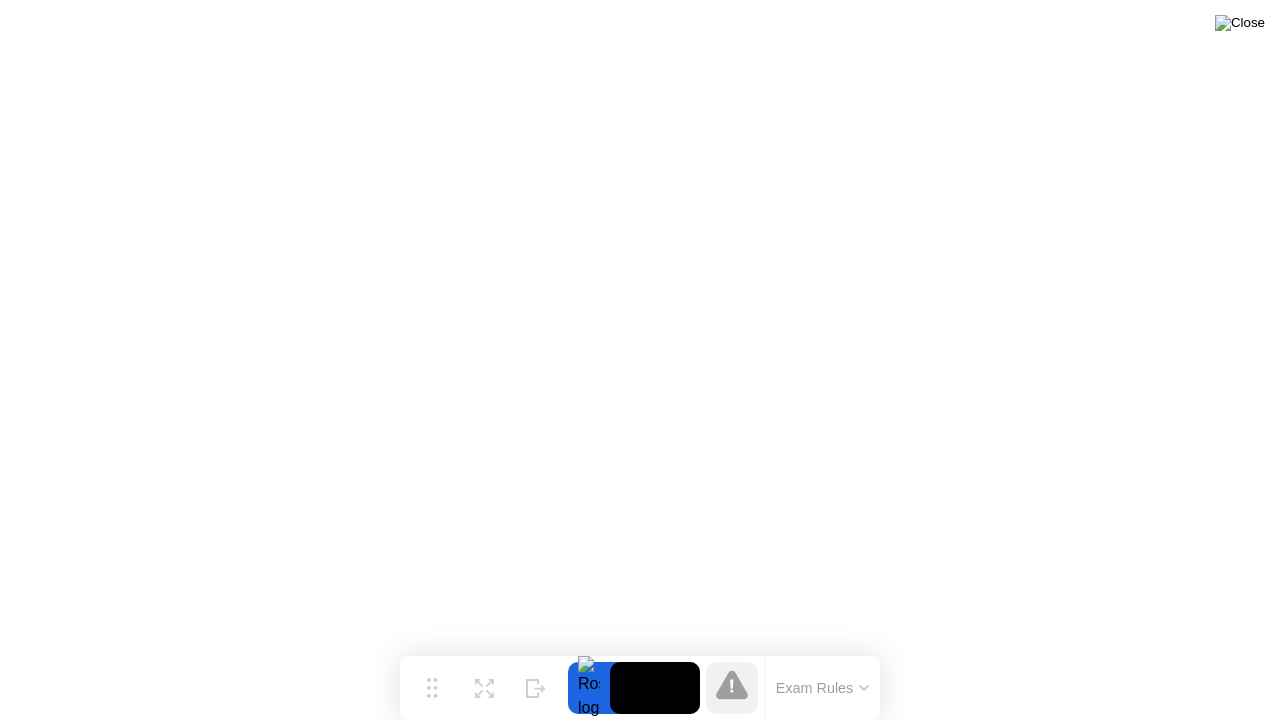 click at bounding box center [1240, 23] 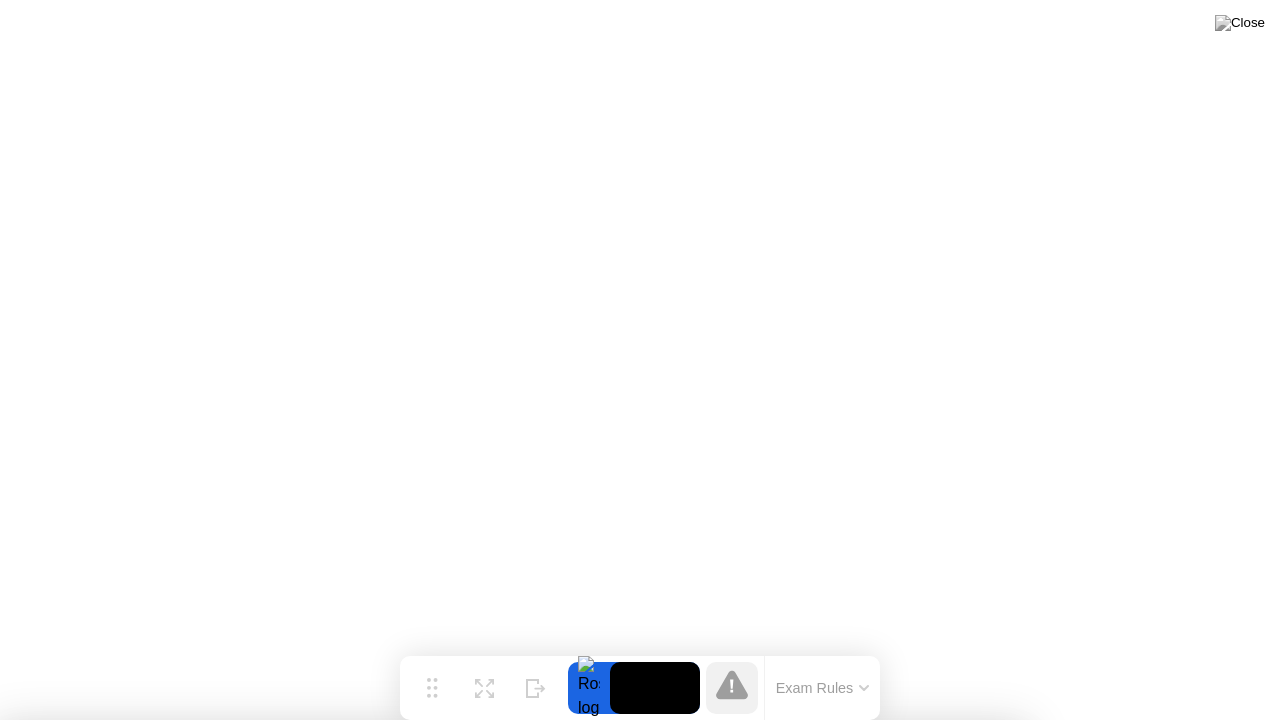 click on "No" at bounding box center [560, 833] 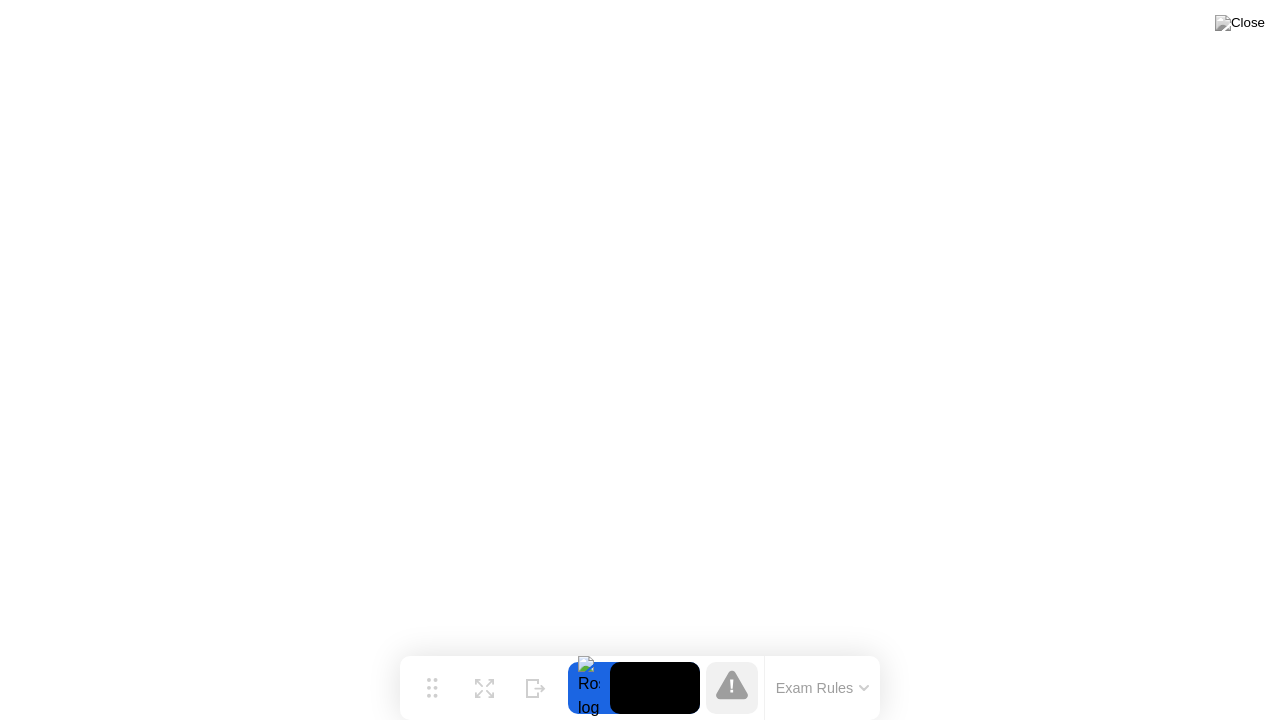 click at bounding box center [1240, 23] 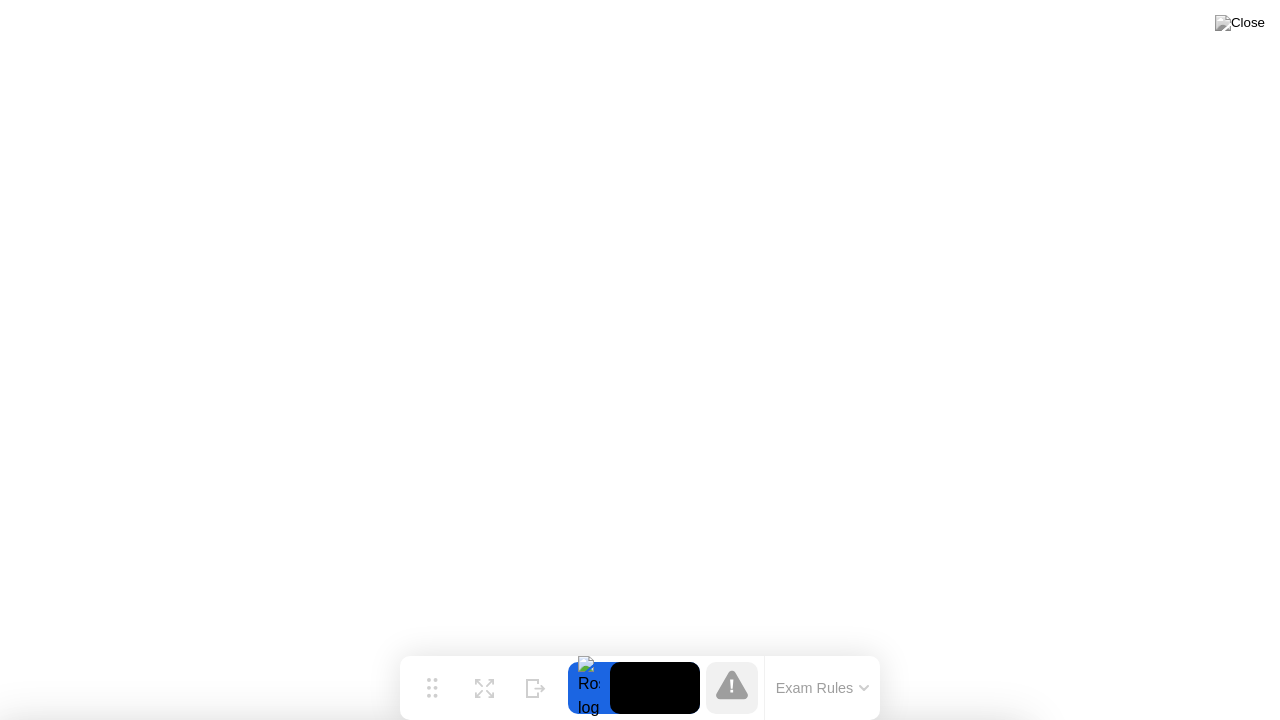 click on "Yes" at bounding box center [464, 833] 